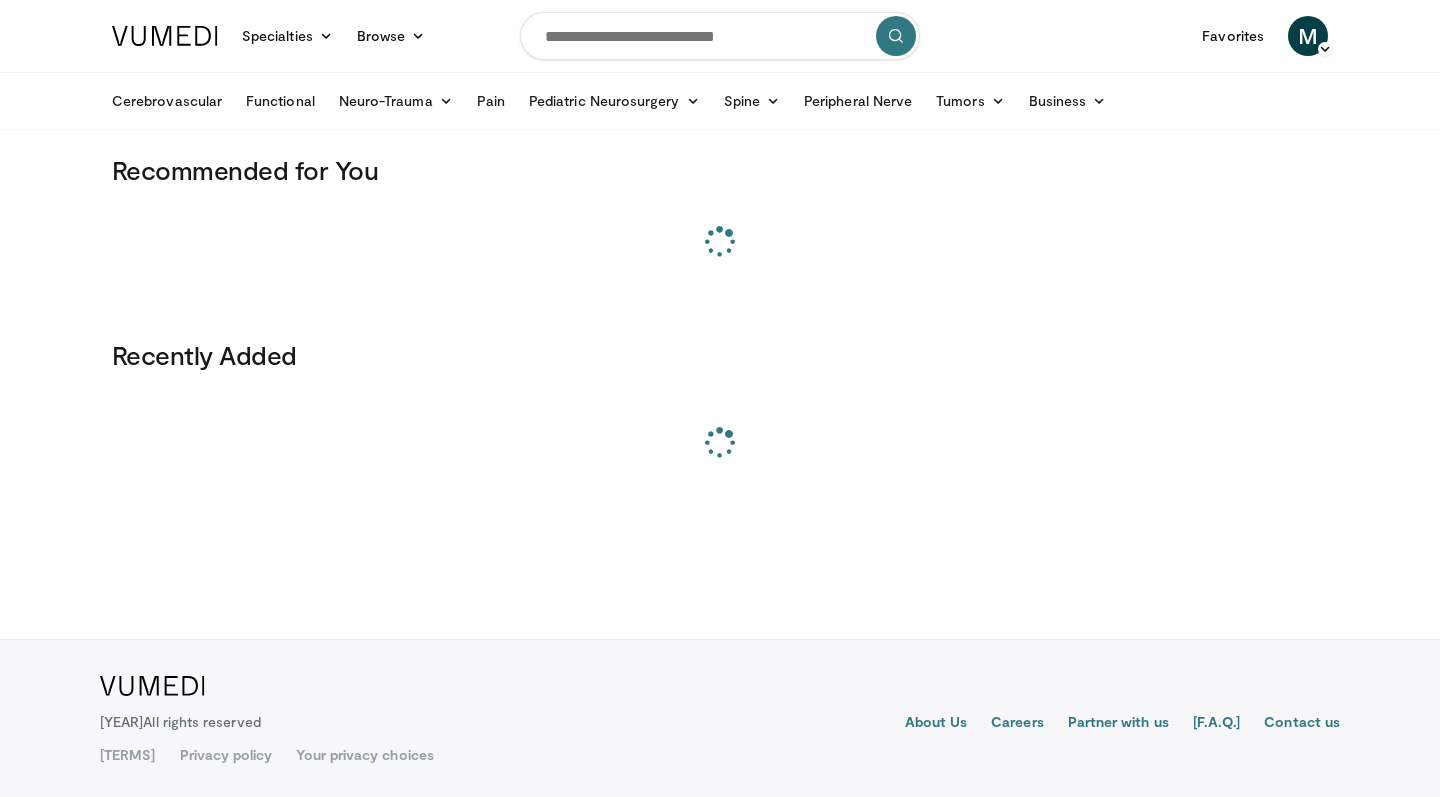 scroll, scrollTop: 0, scrollLeft: 0, axis: both 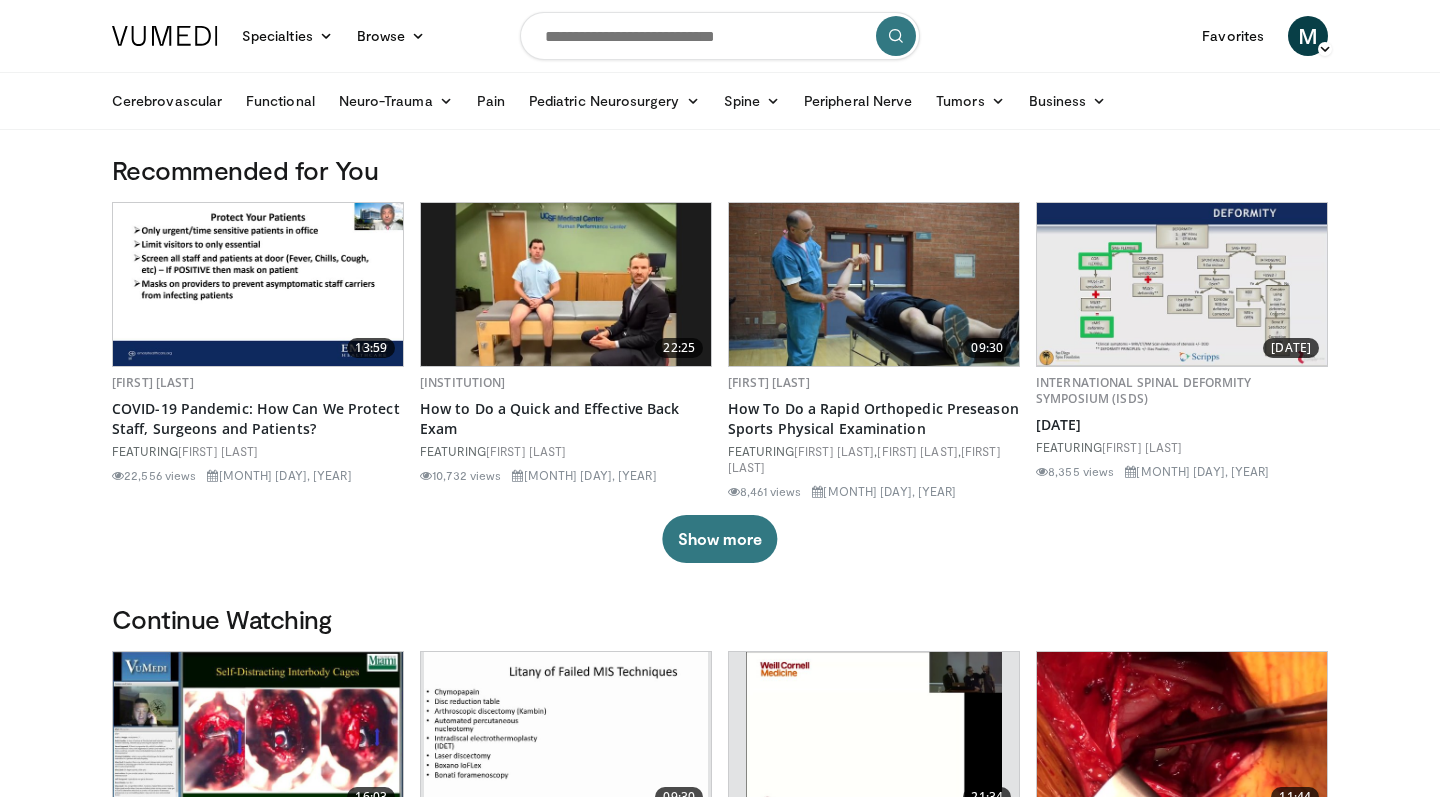 click at bounding box center (720, 36) 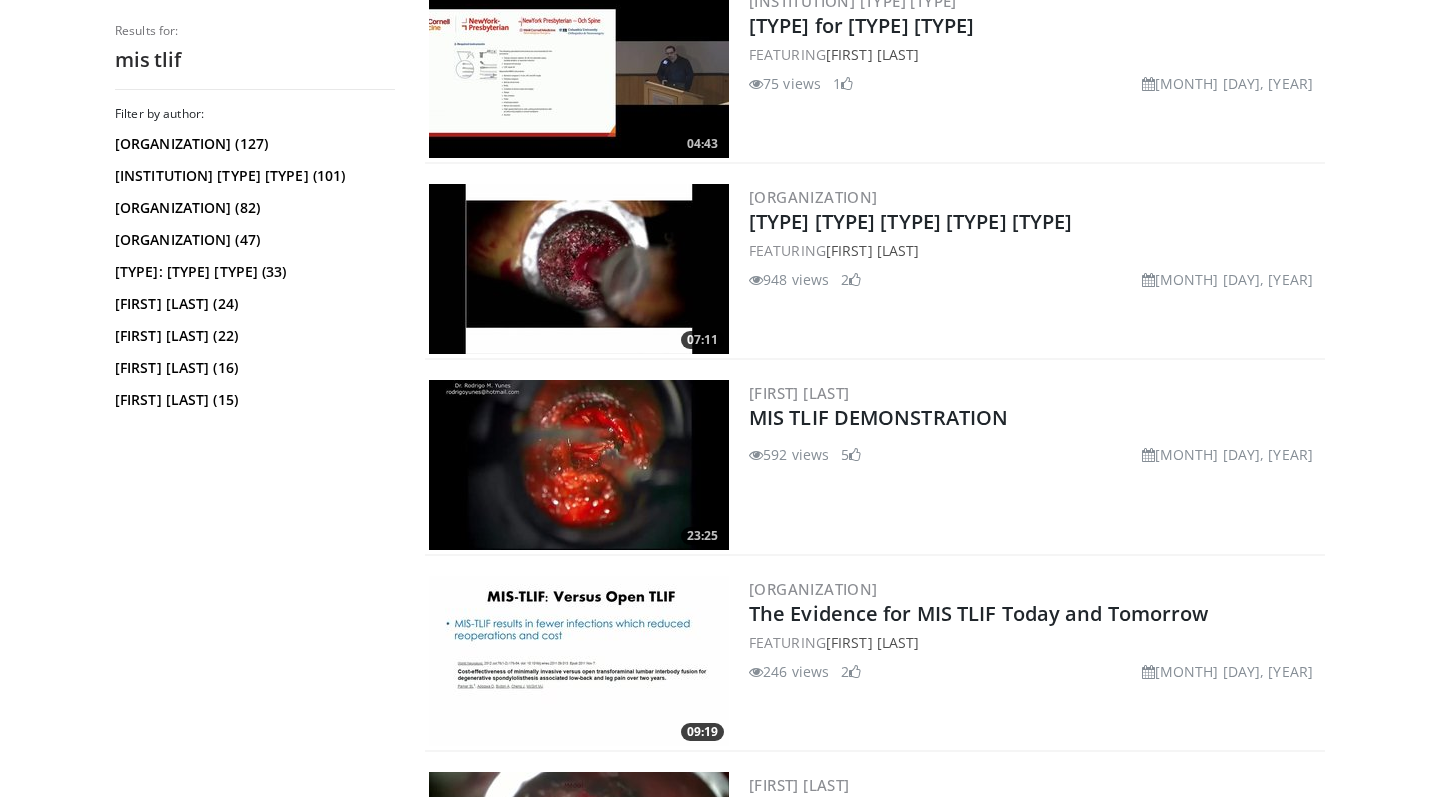 scroll, scrollTop: 239, scrollLeft: 0, axis: vertical 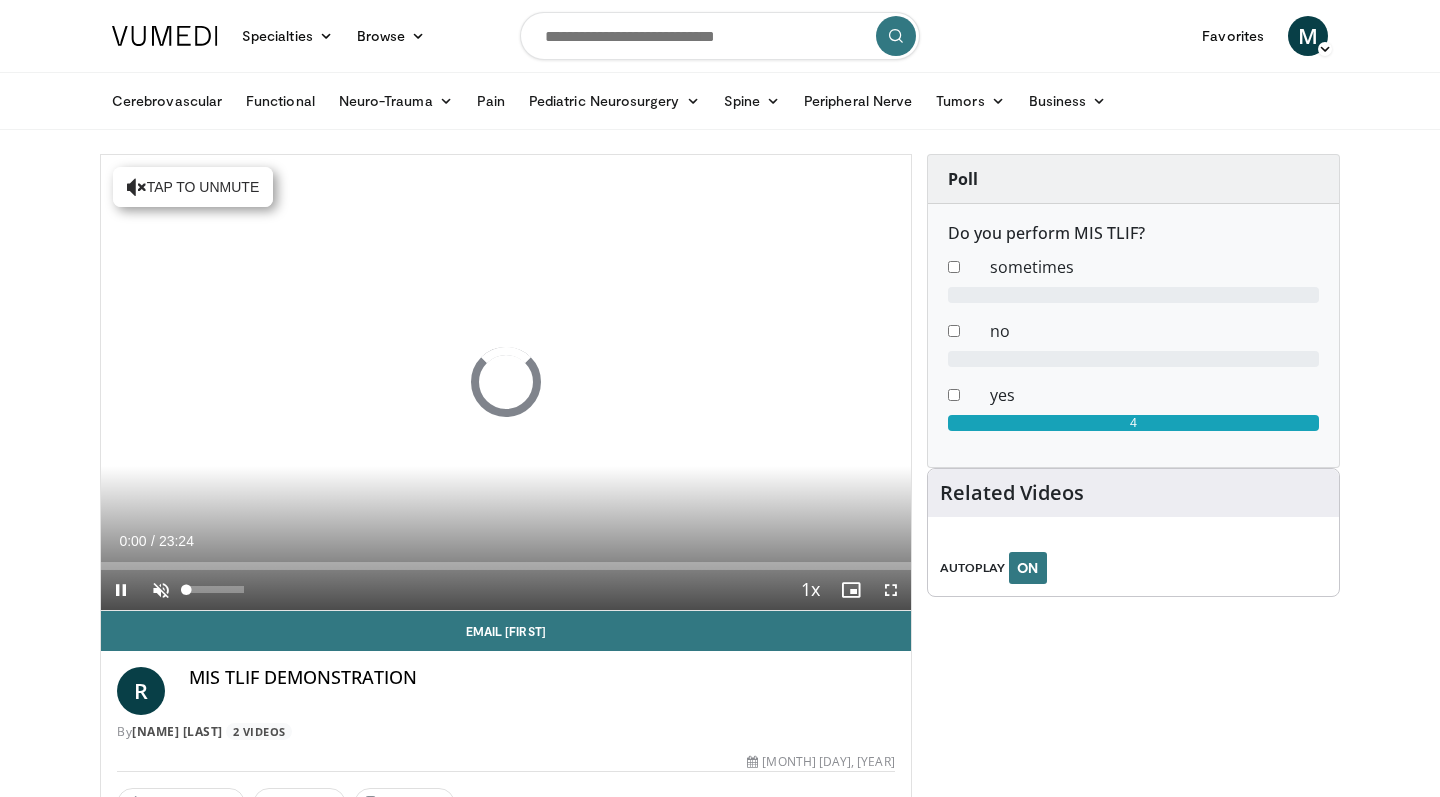 click at bounding box center [161, 590] 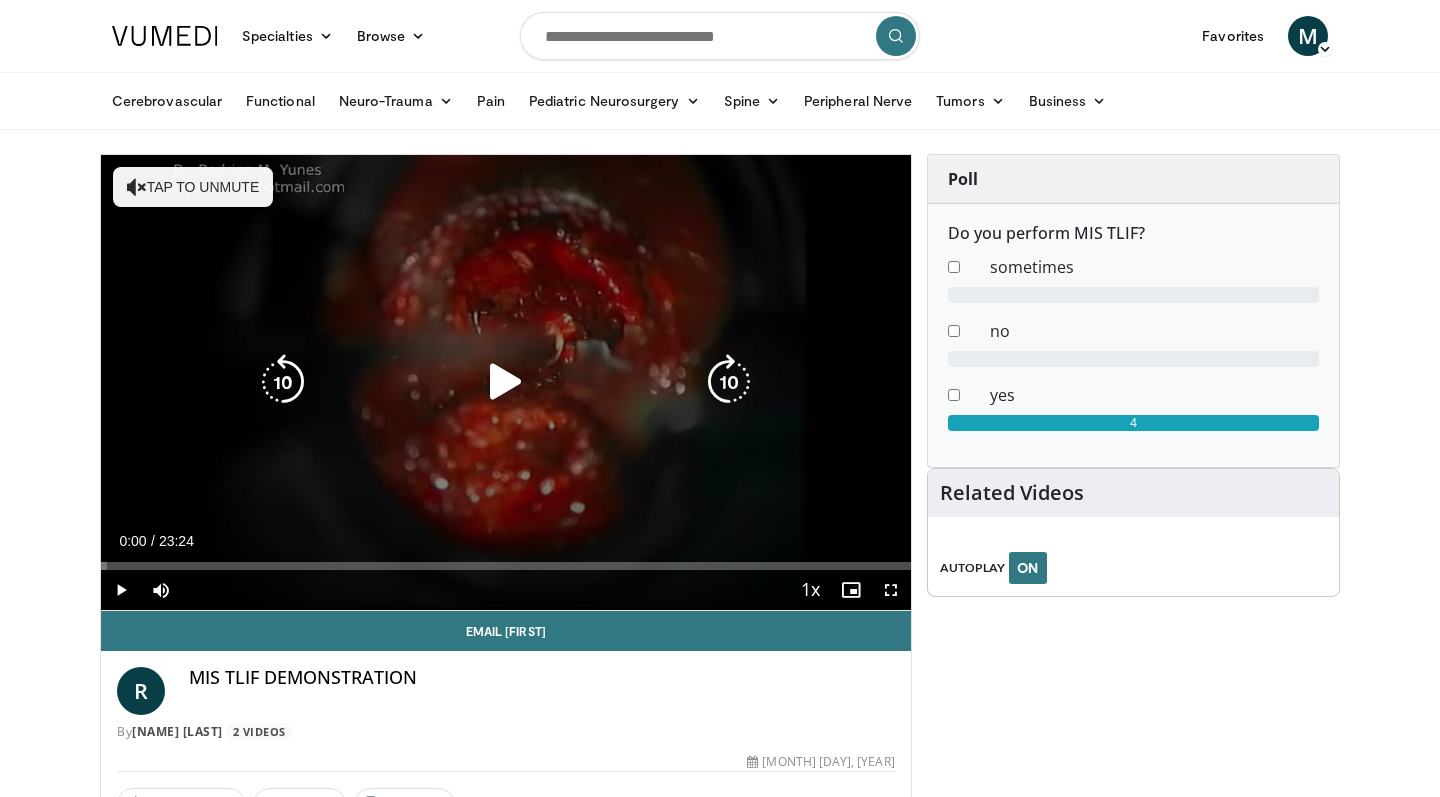 click on "10 seconds
Tap to unmute" at bounding box center (506, 382) 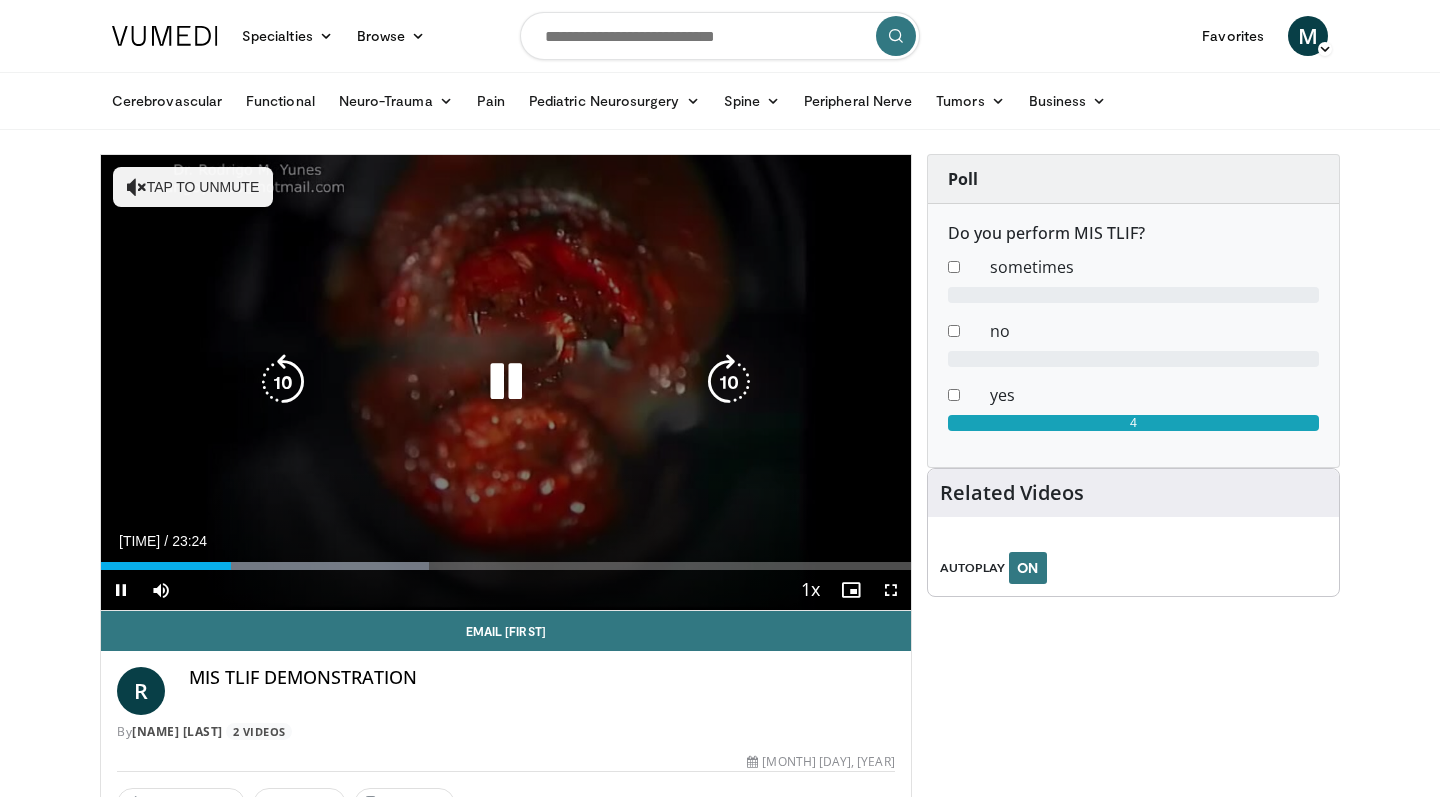 click on "Tap to unmute" at bounding box center (193, 187) 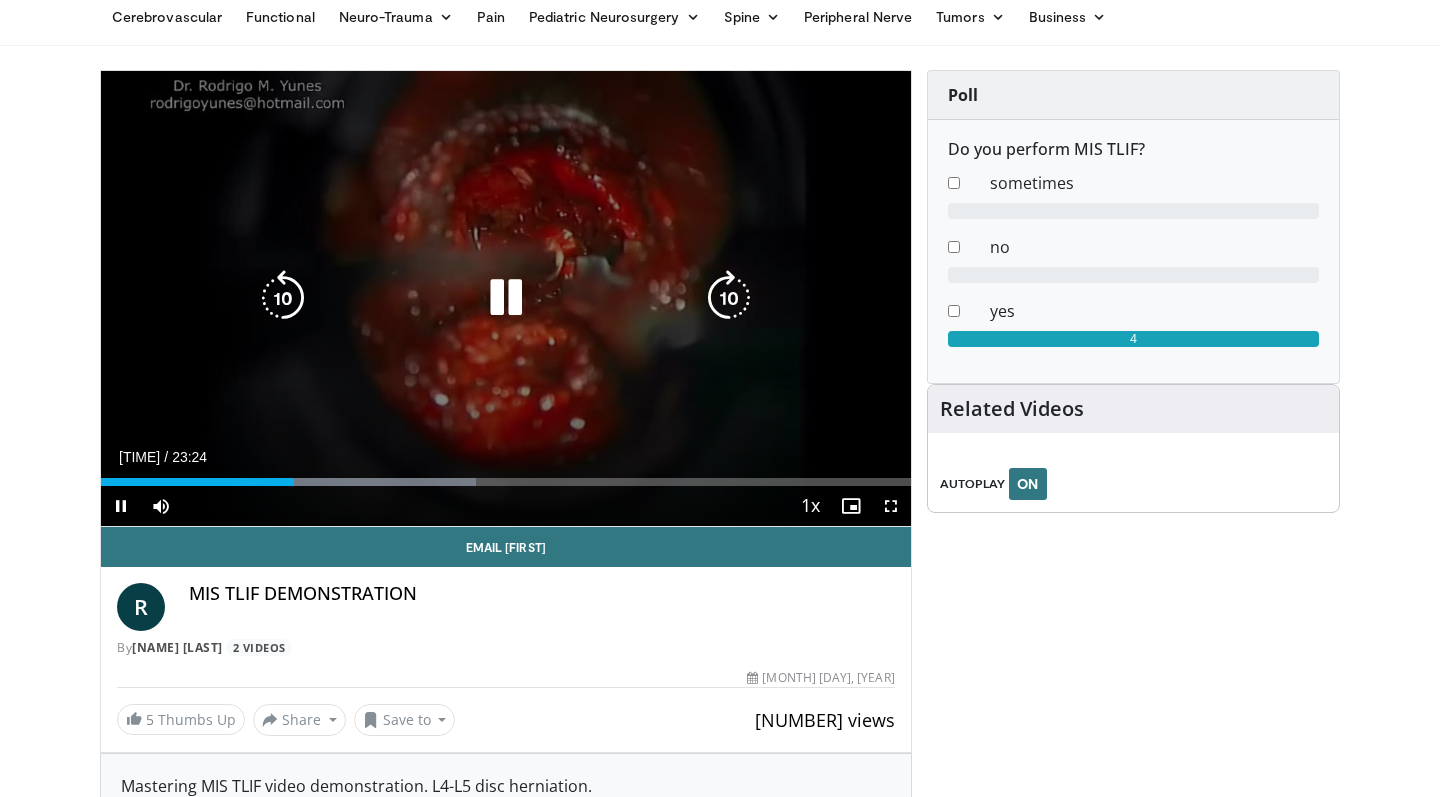 scroll, scrollTop: 97, scrollLeft: 0, axis: vertical 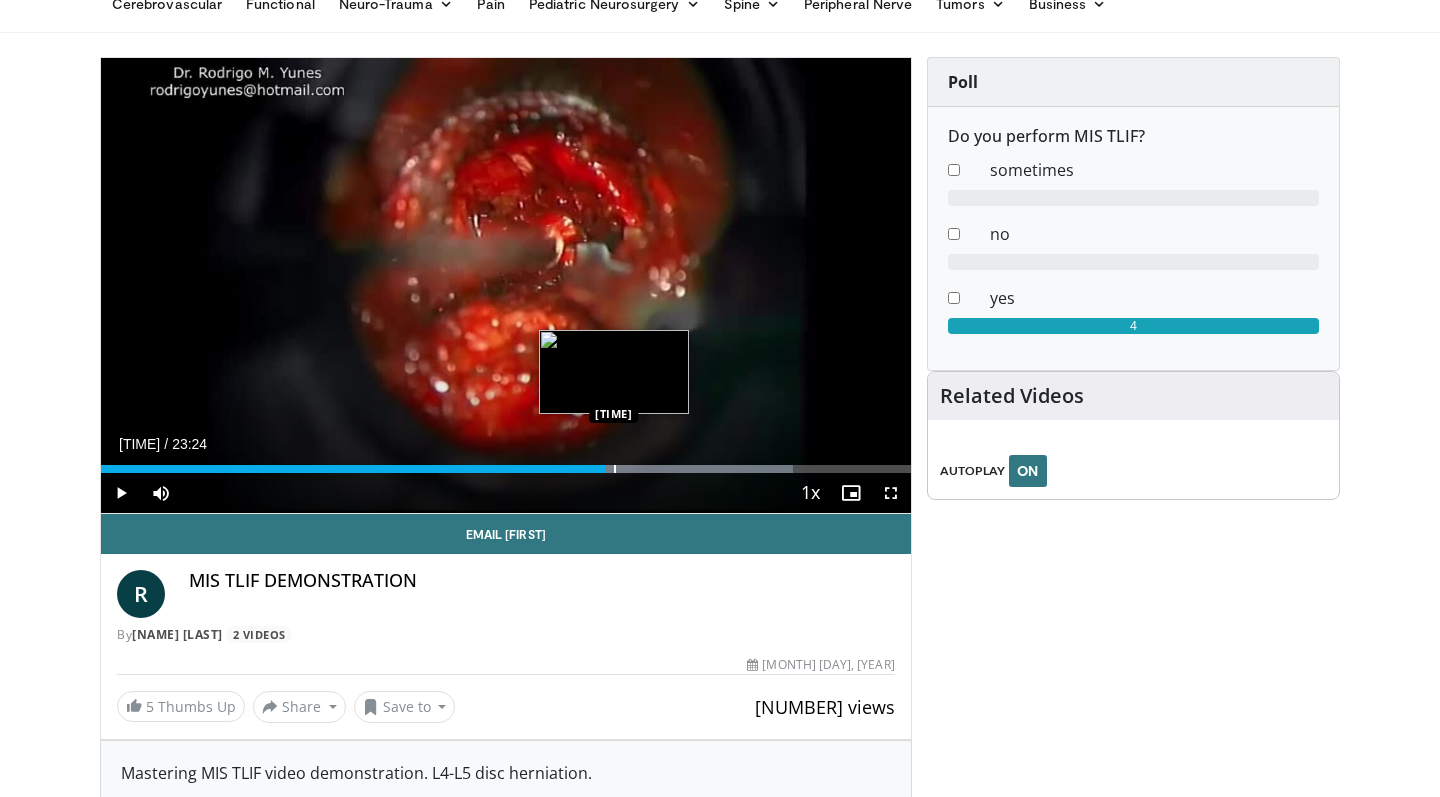 click at bounding box center [615, 469] 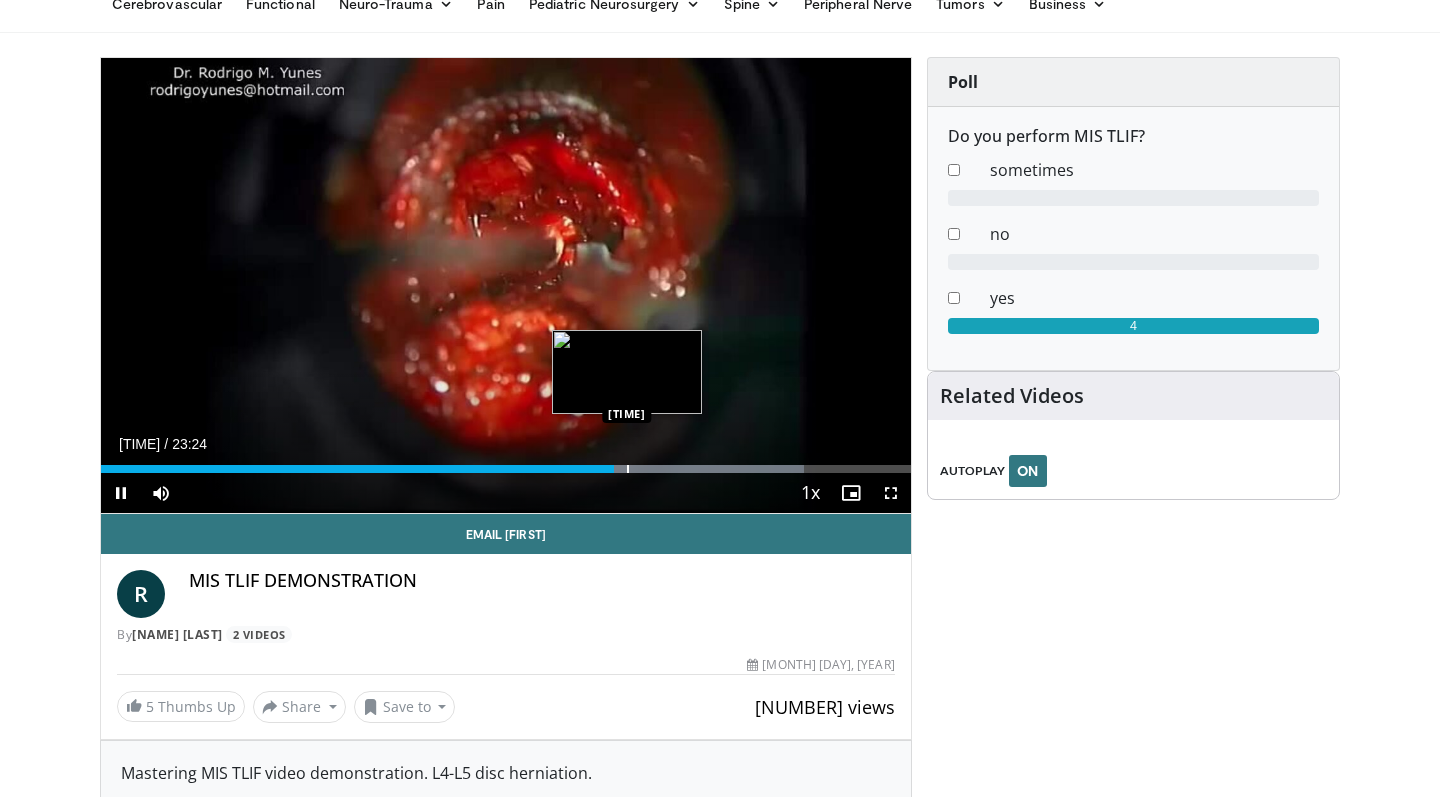 click at bounding box center [628, 469] 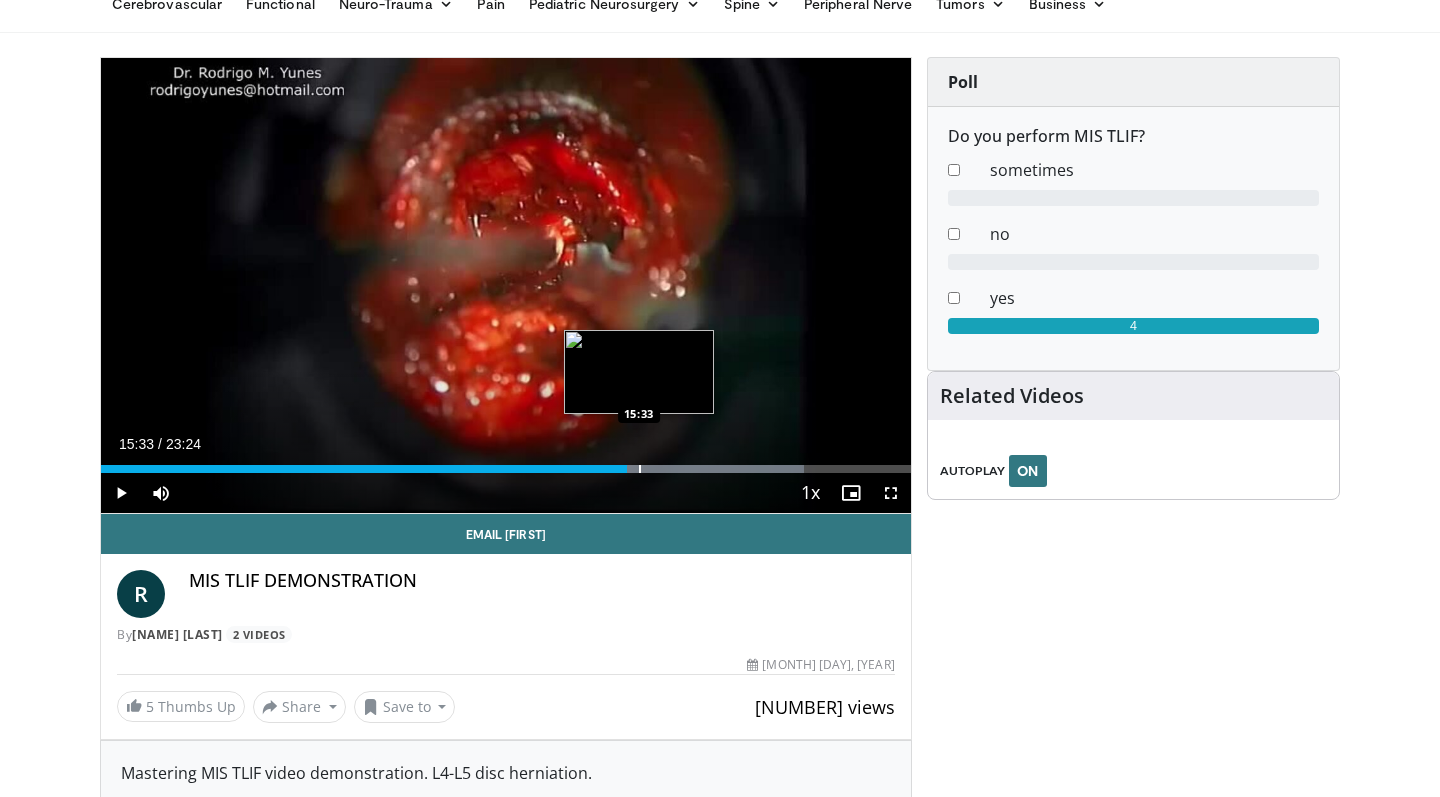 click at bounding box center (640, 469) 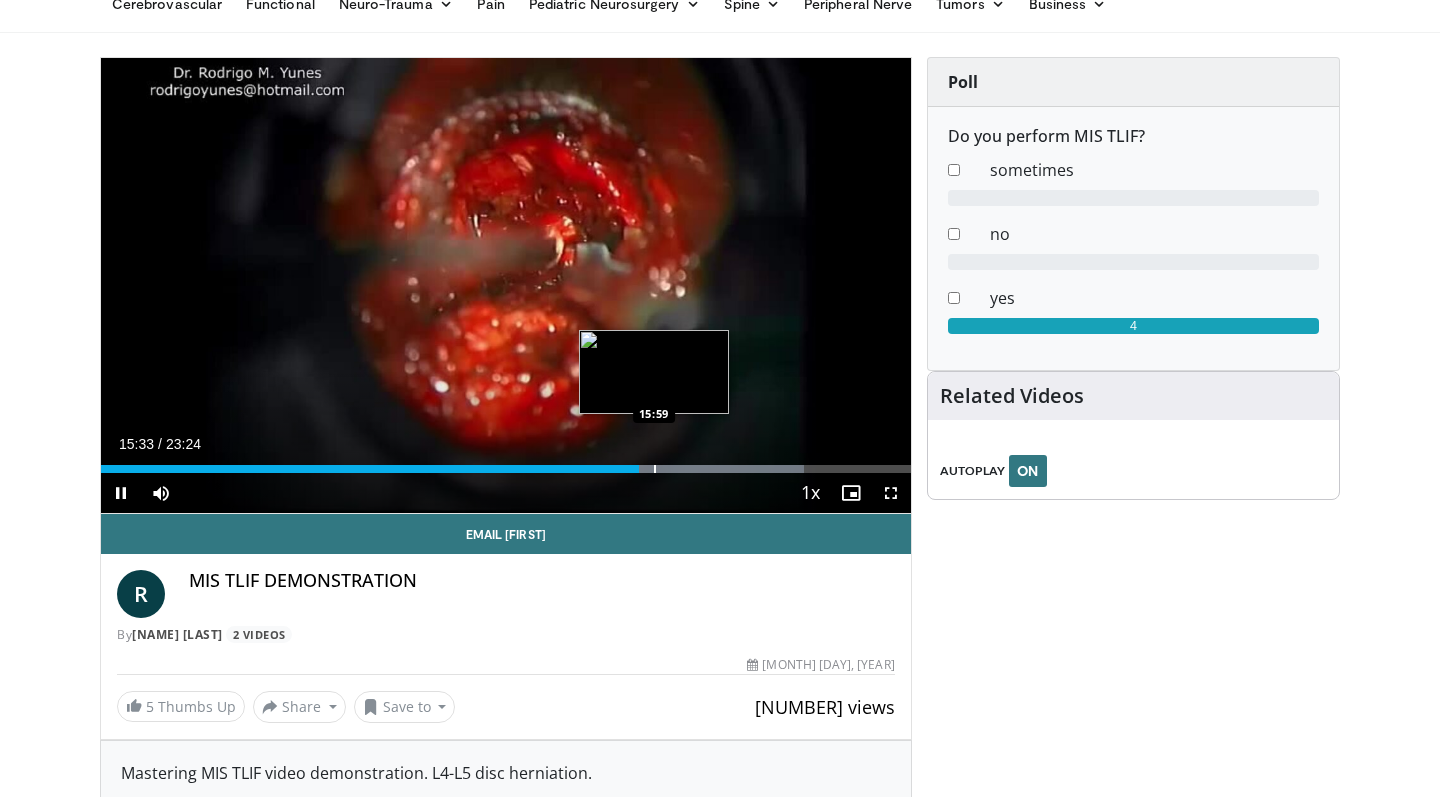click at bounding box center [655, 469] 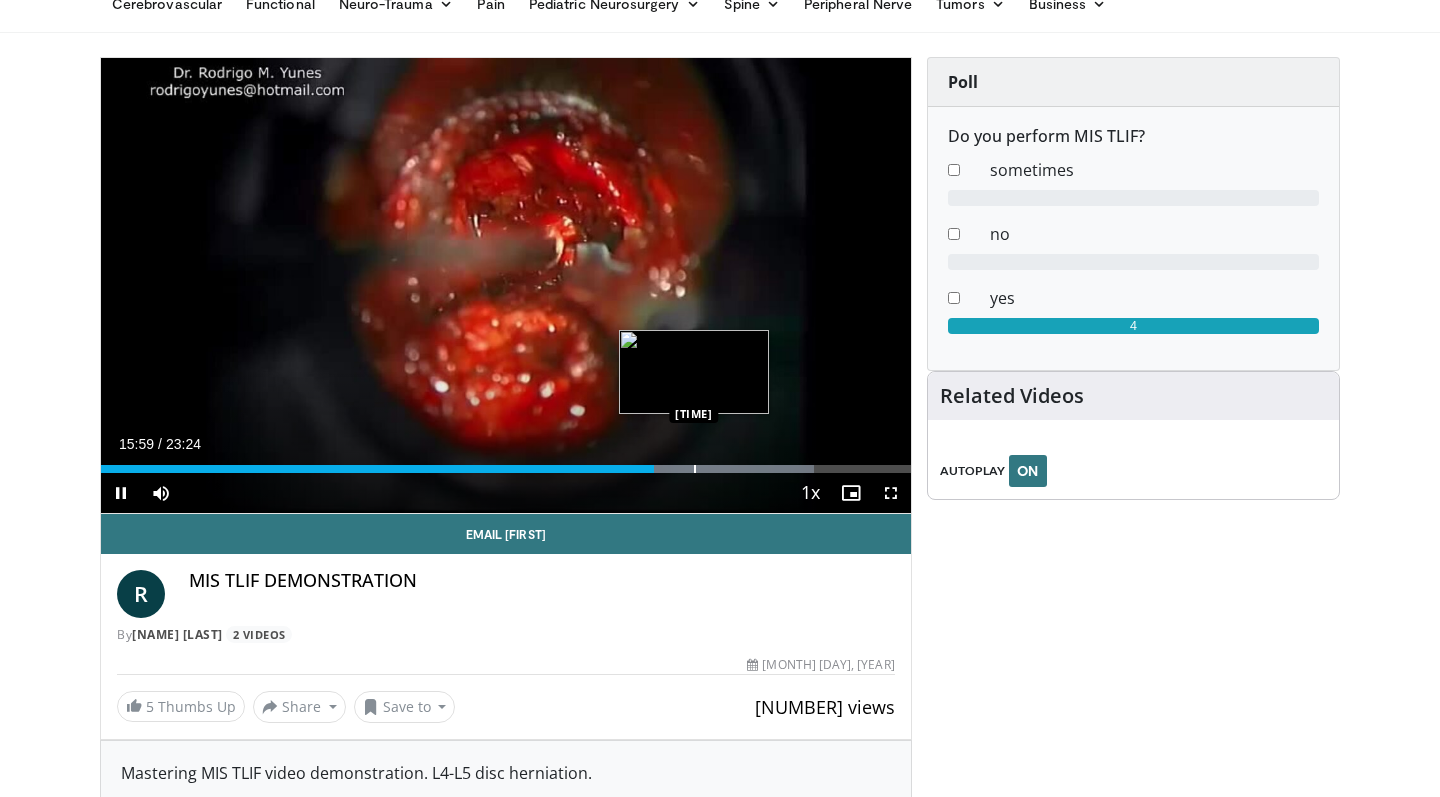 click at bounding box center (695, 469) 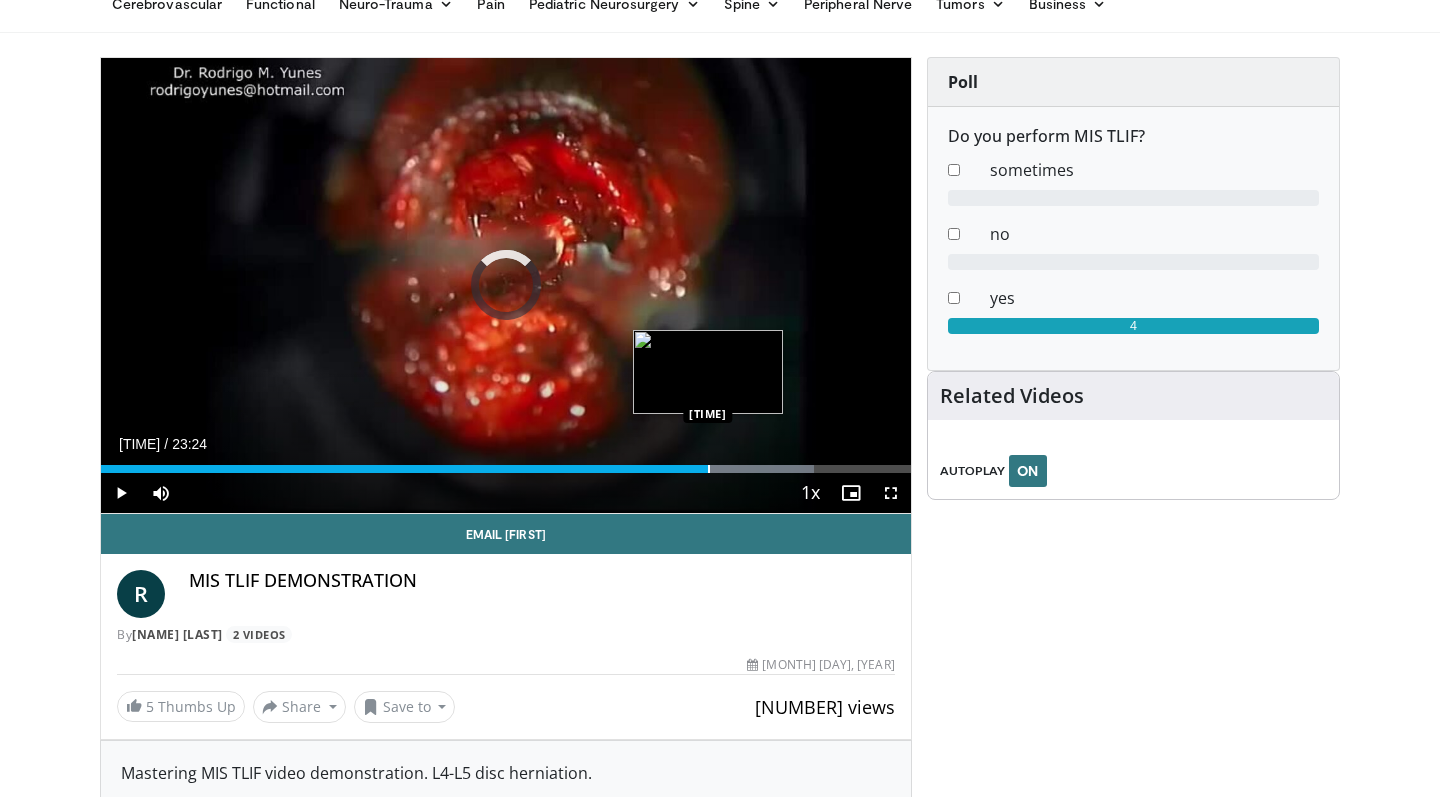 click at bounding box center (709, 469) 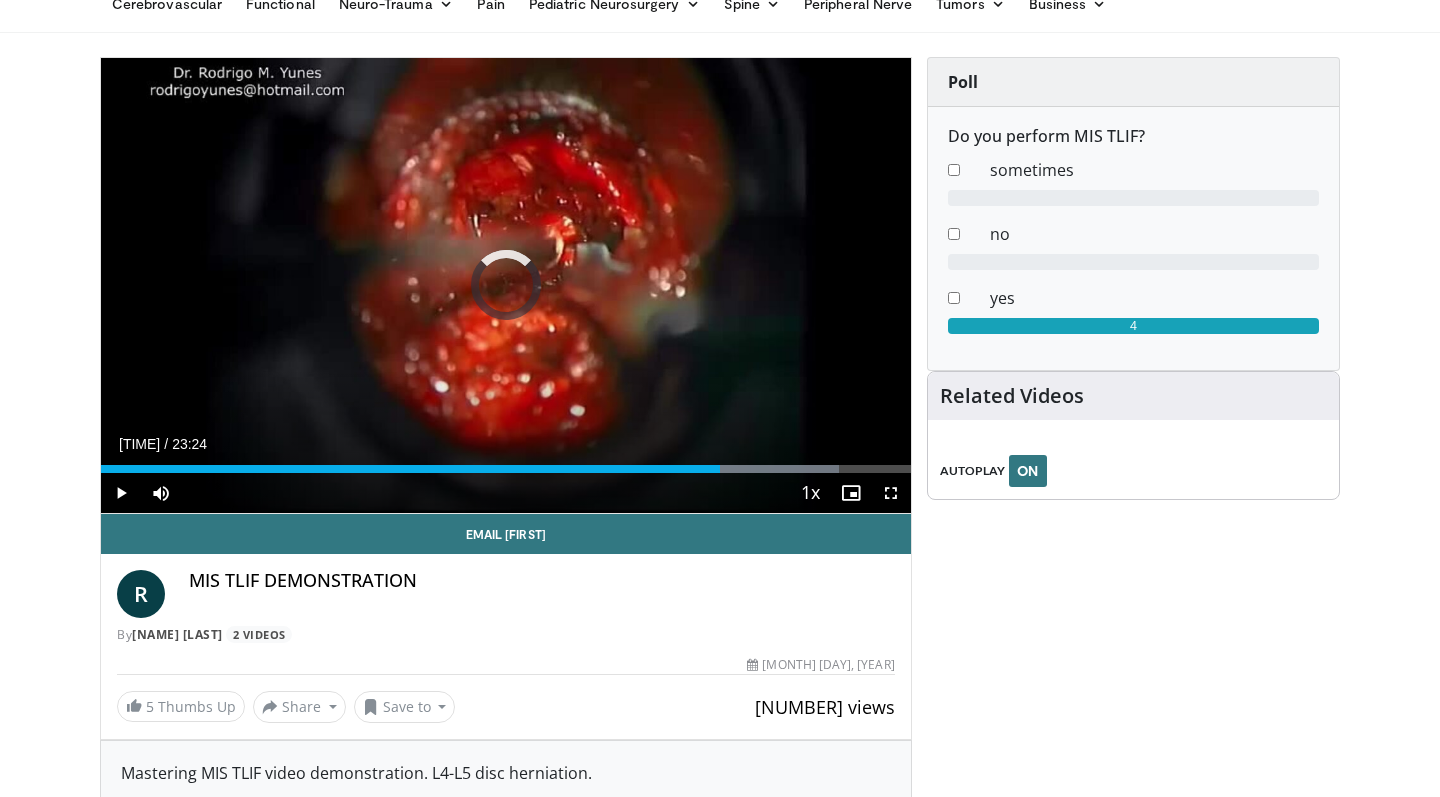click at bounding box center [721, 469] 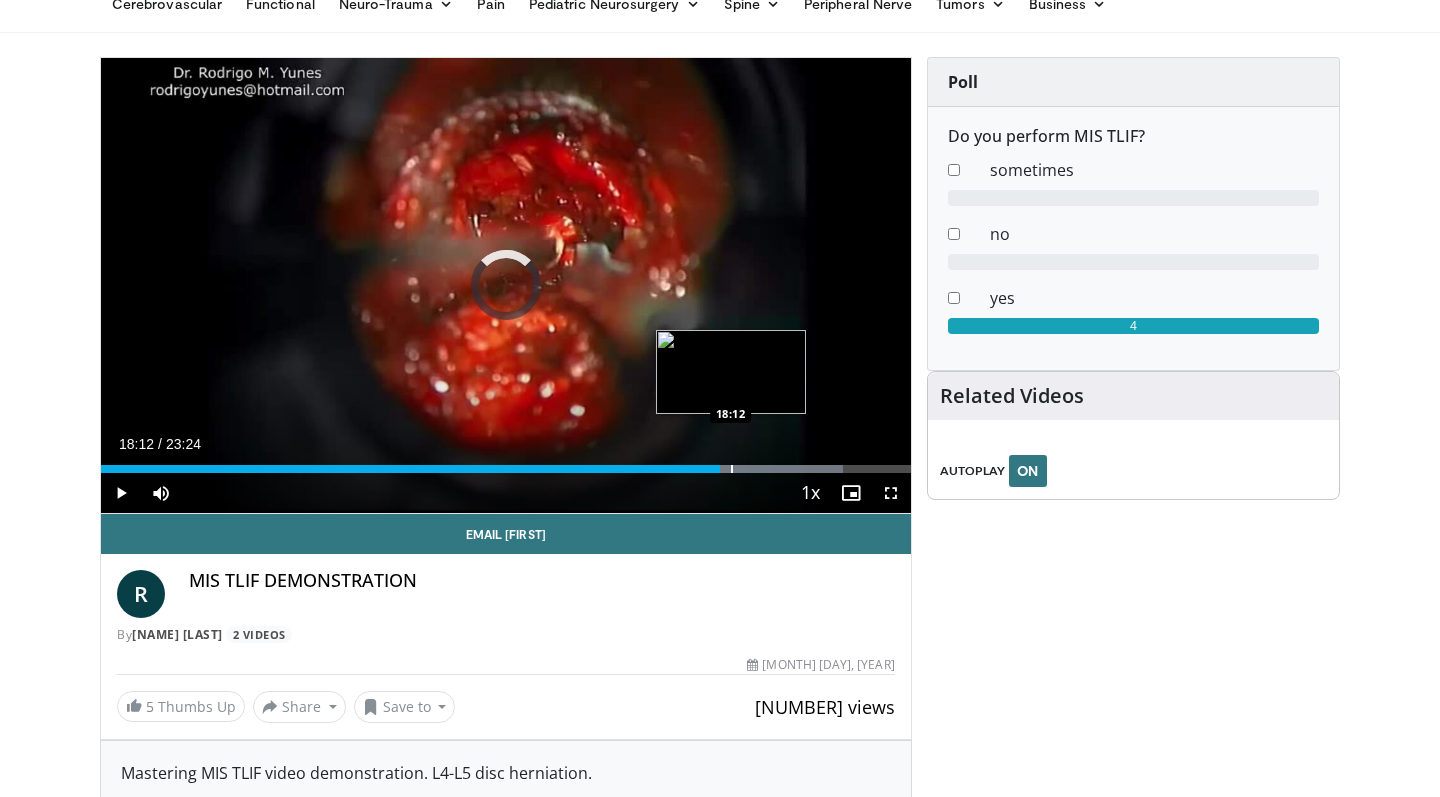 click at bounding box center [732, 469] 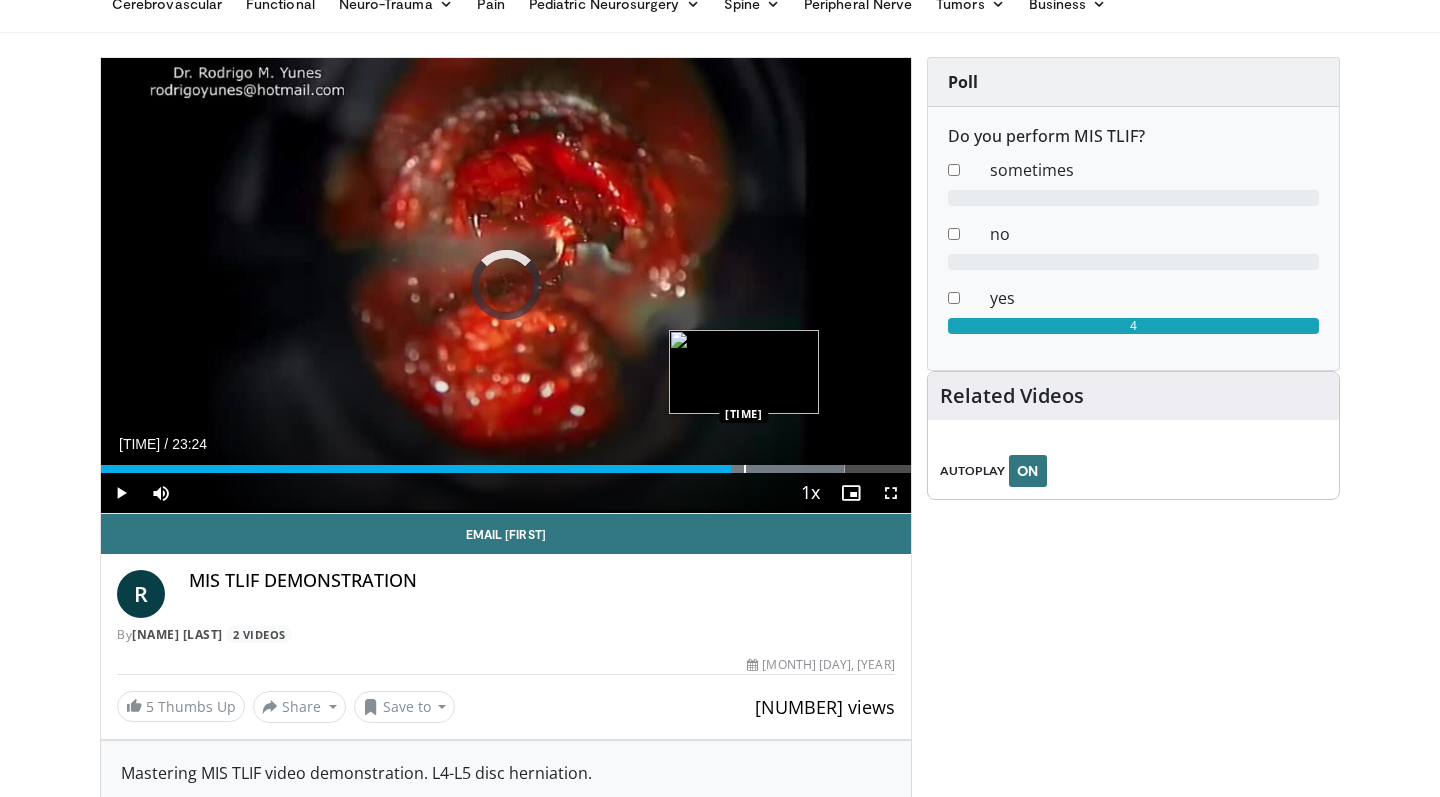 click at bounding box center [745, 469] 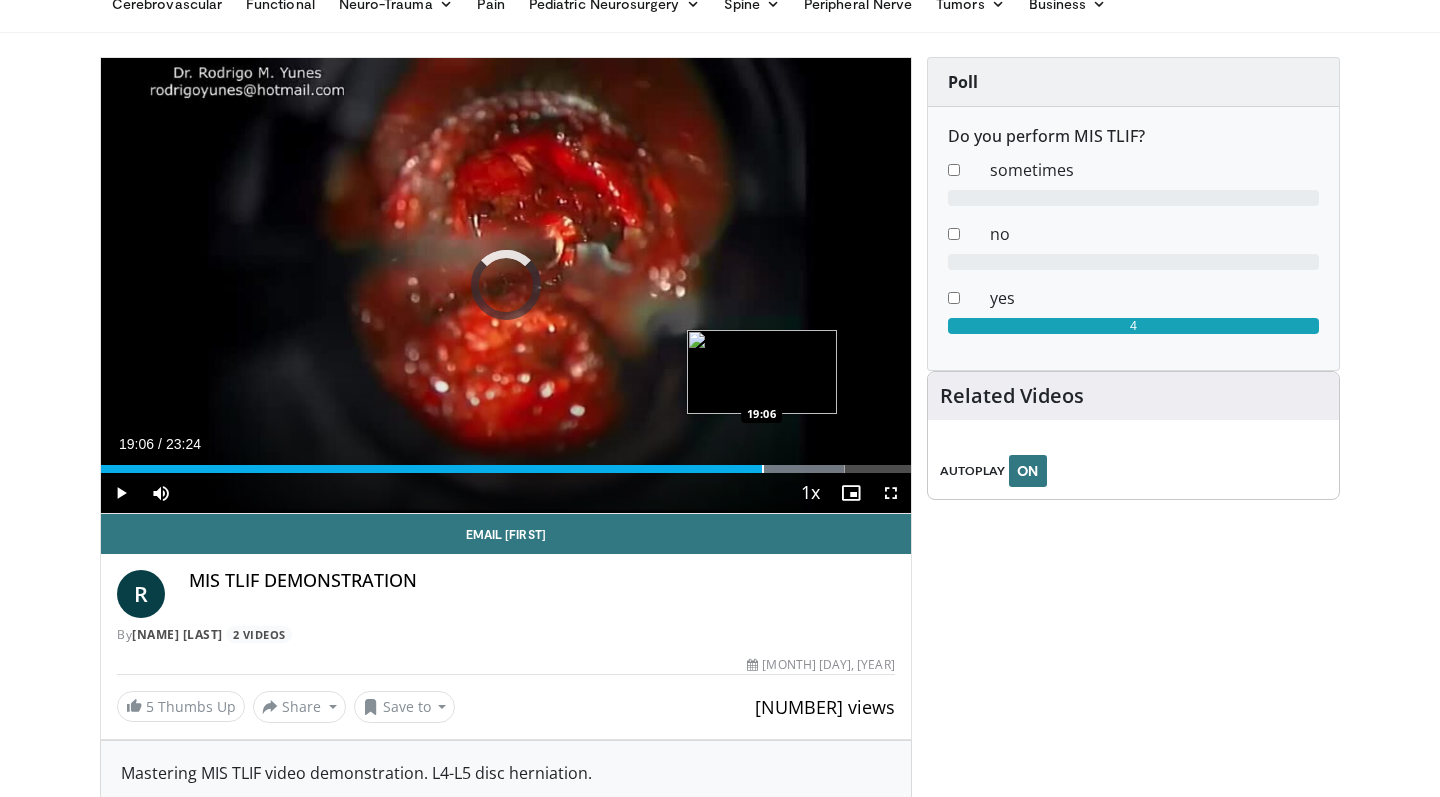 click at bounding box center (763, 469) 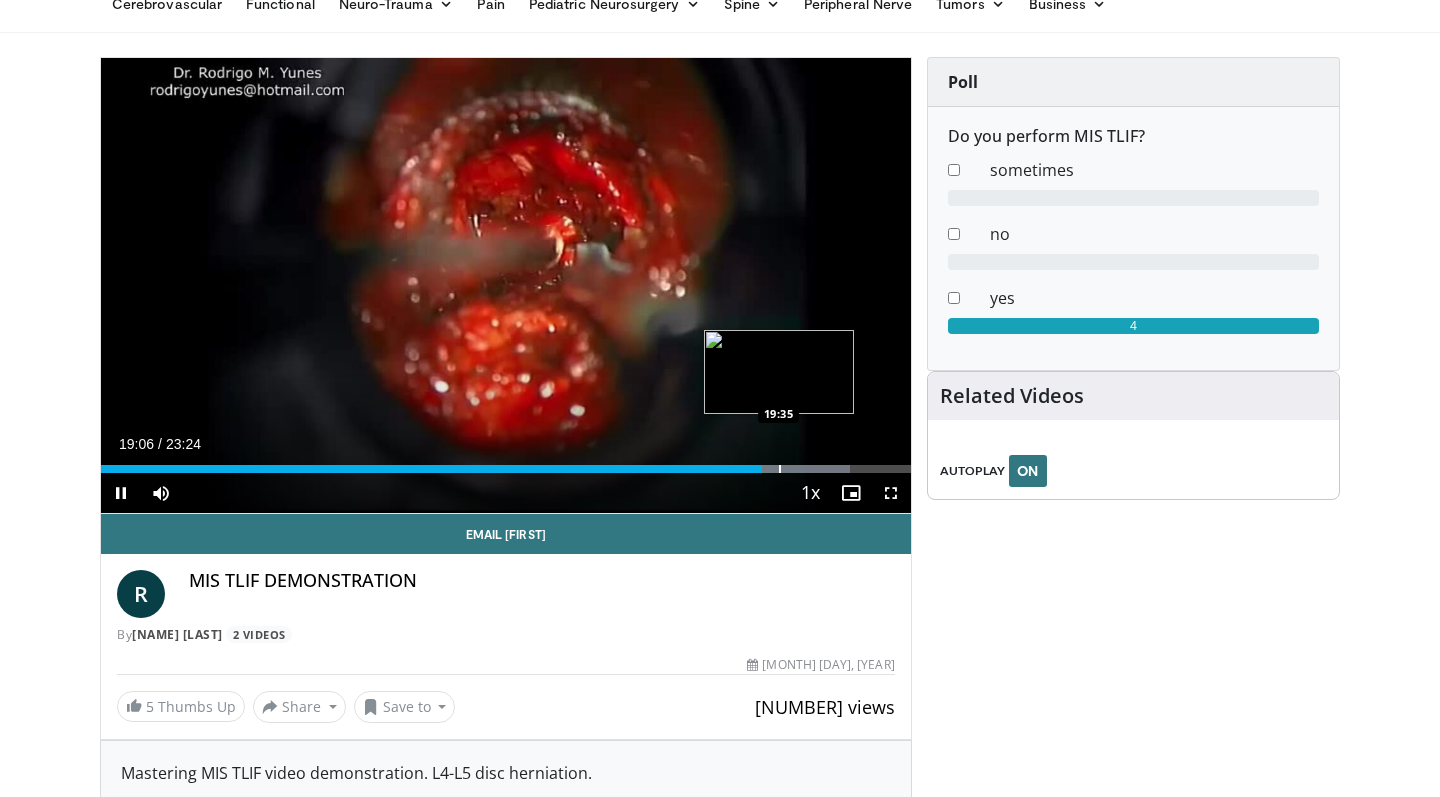 click at bounding box center (780, 469) 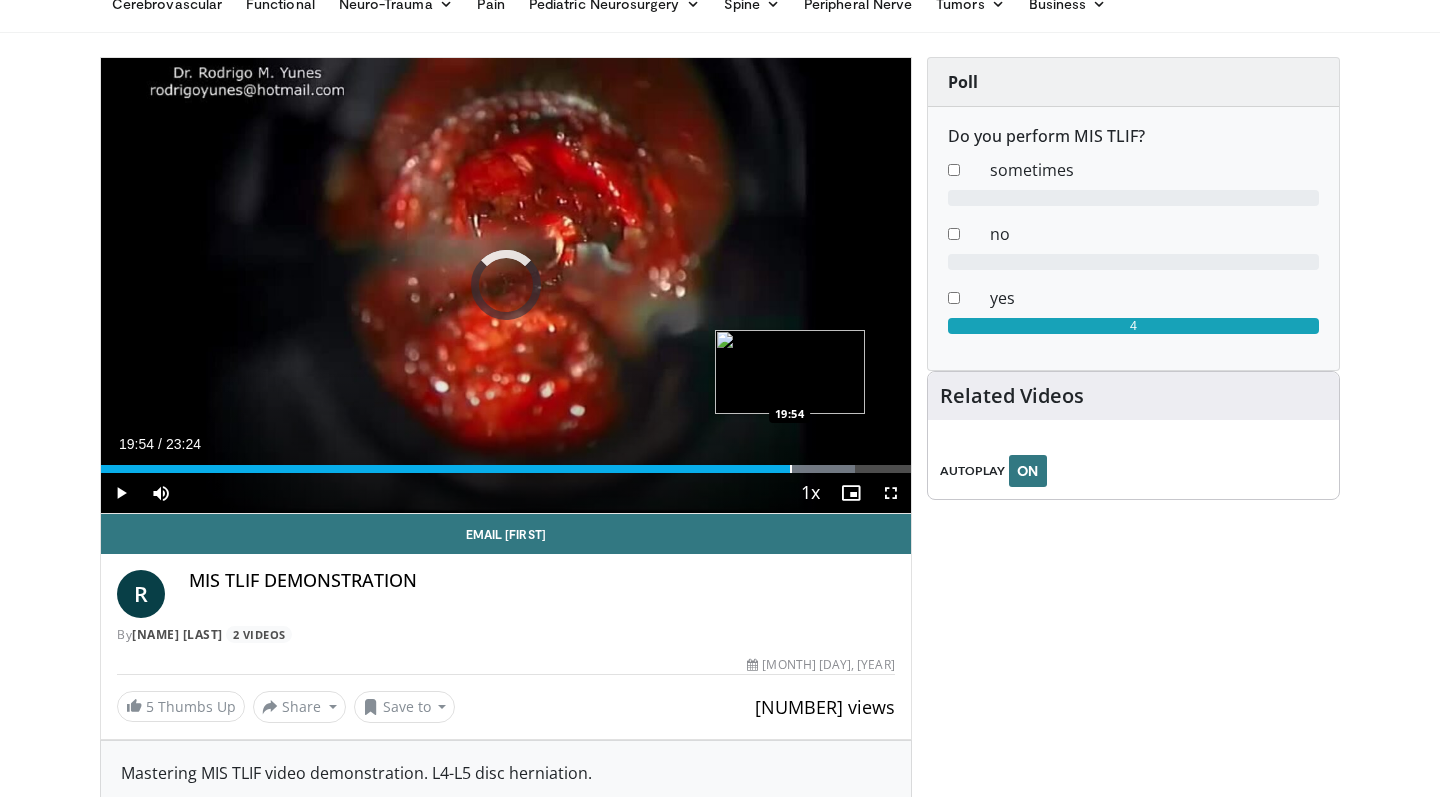 click at bounding box center (791, 469) 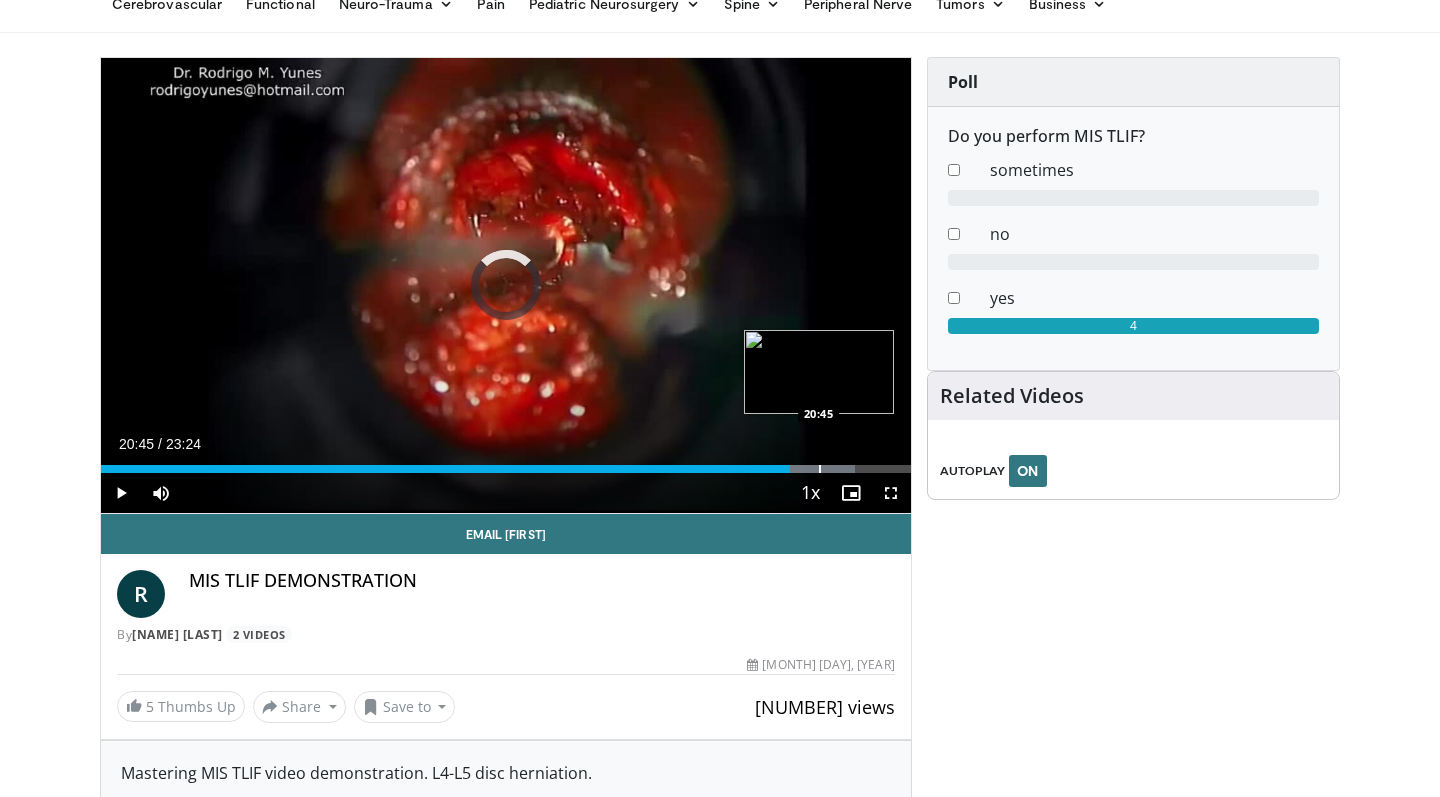 click at bounding box center [820, 469] 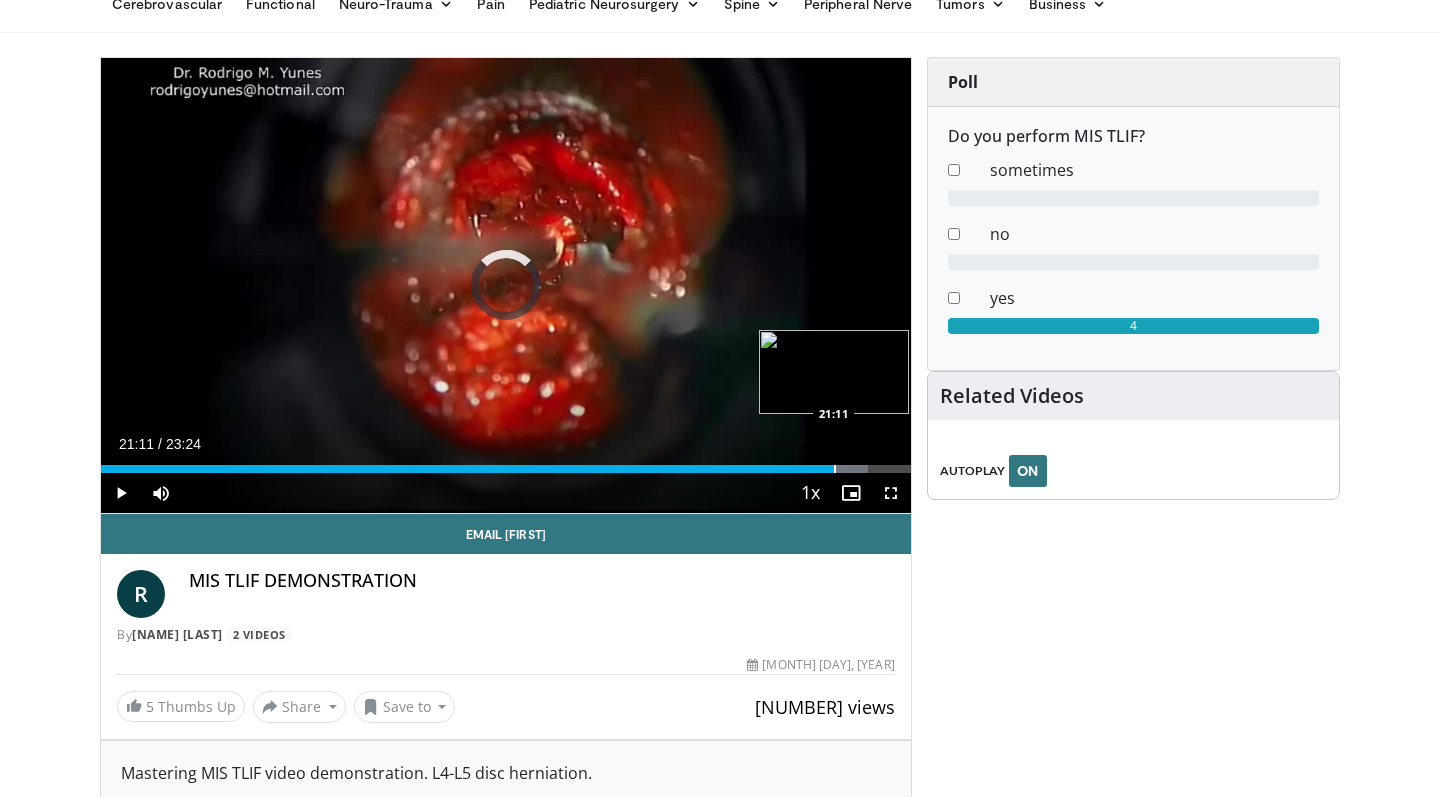 click at bounding box center (835, 469) 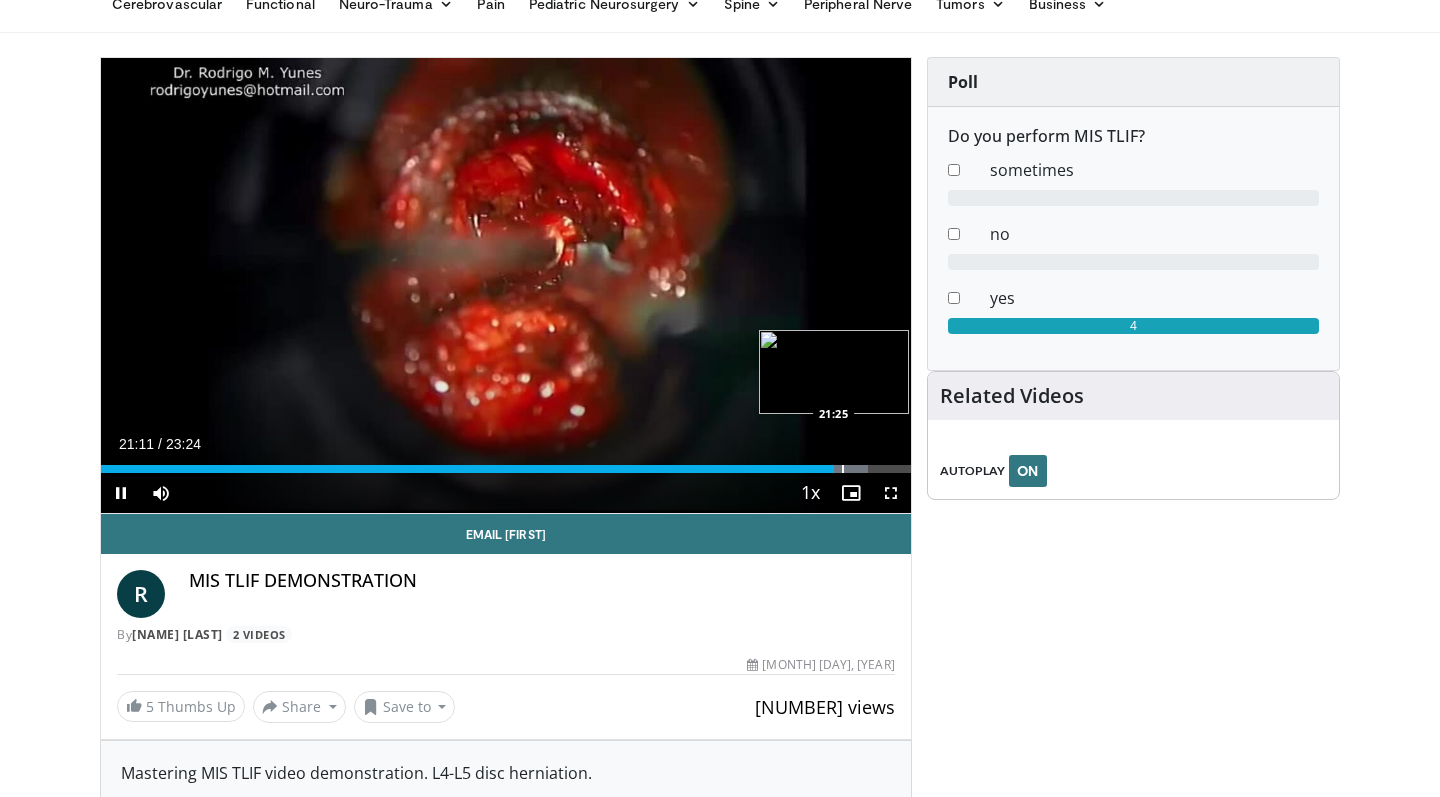 click at bounding box center (843, 469) 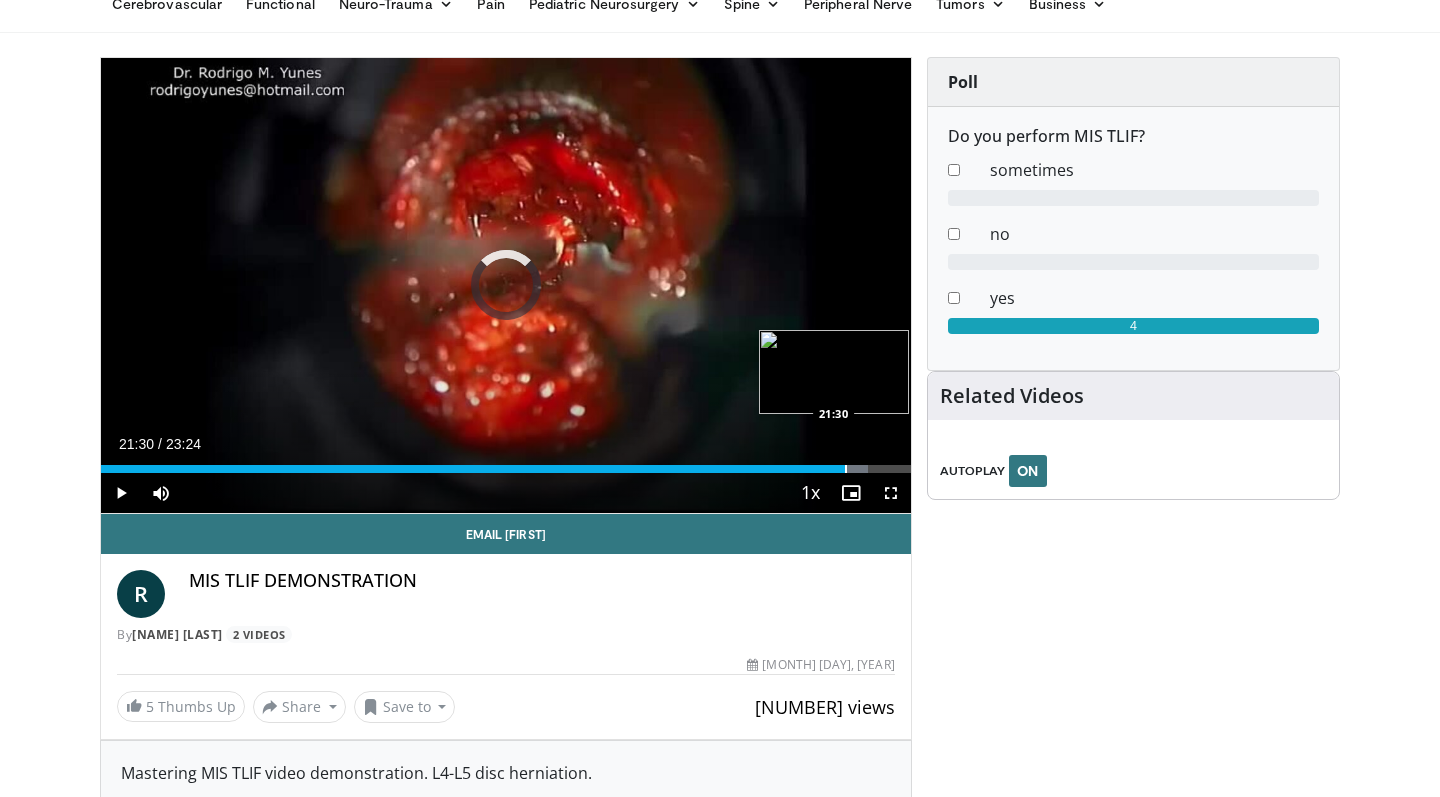 click at bounding box center [846, 469] 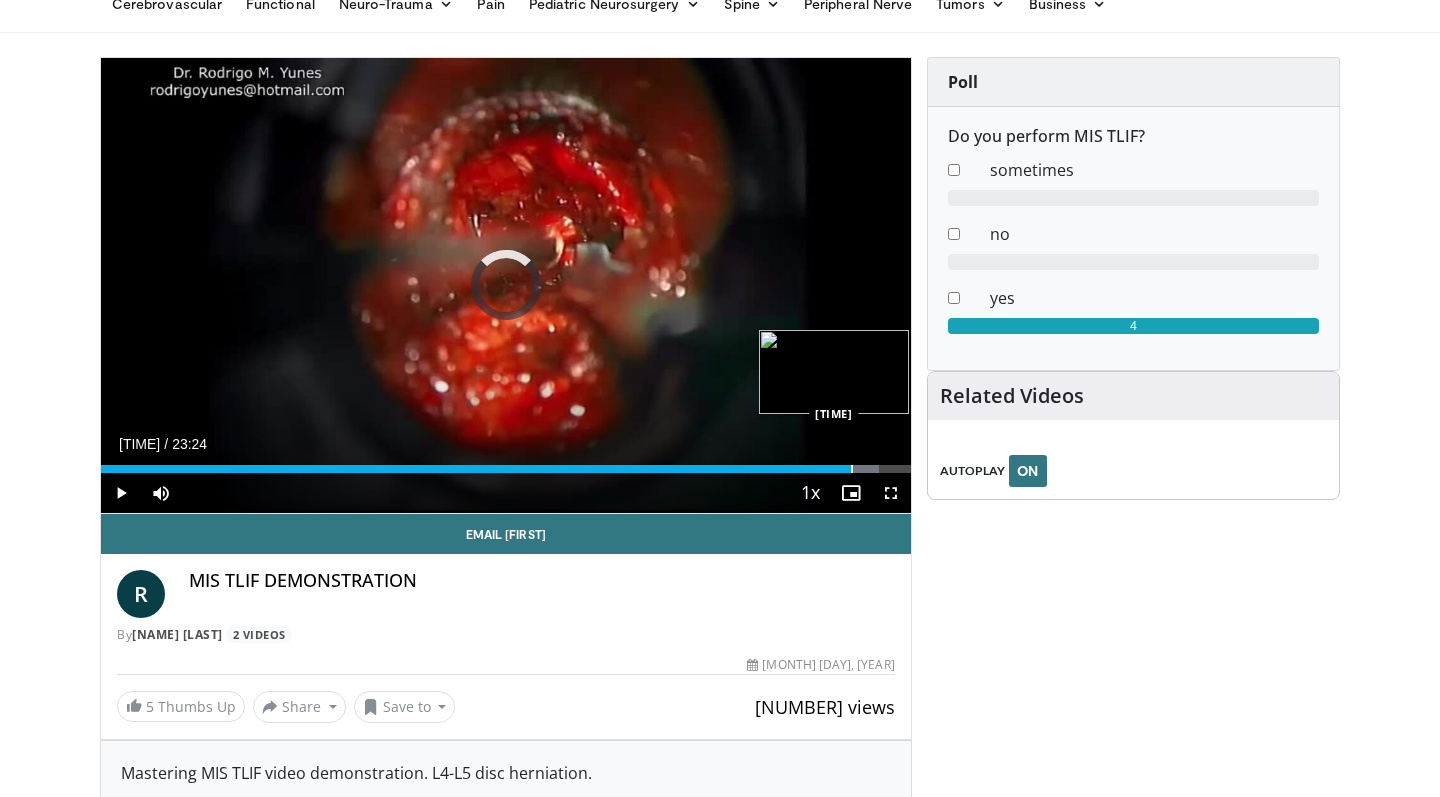 click at bounding box center [852, 469] 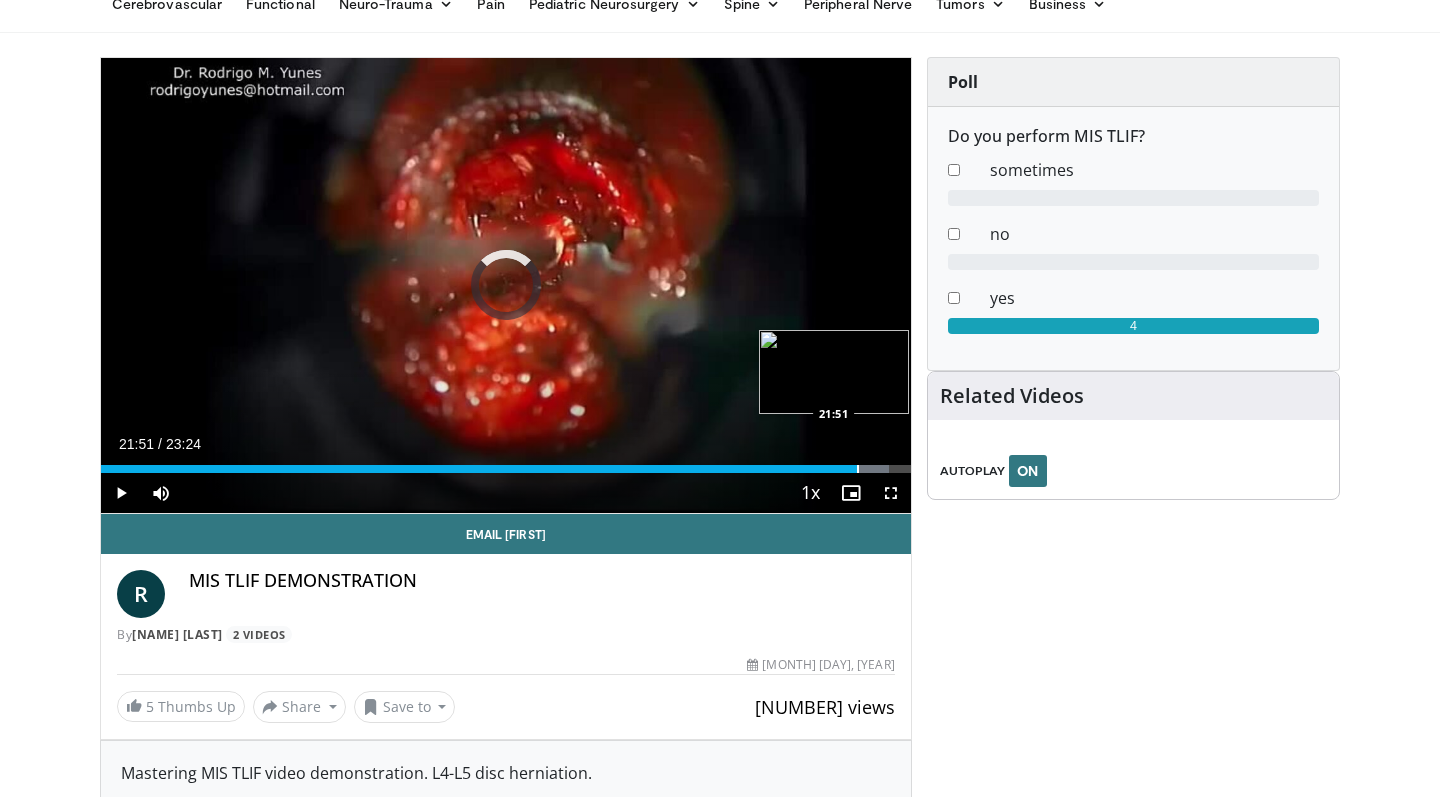 click at bounding box center [858, 469] 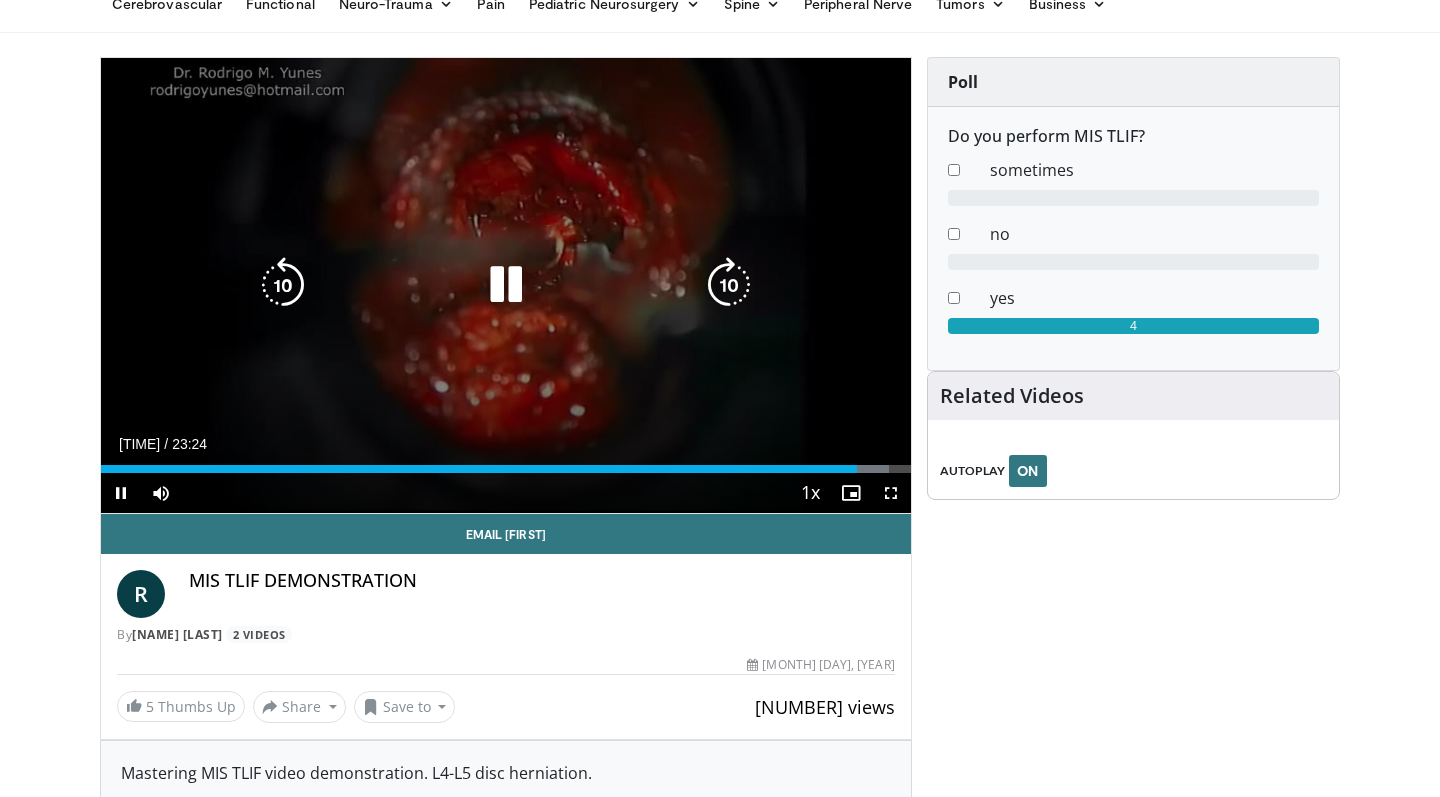 click at bounding box center (506, 285) 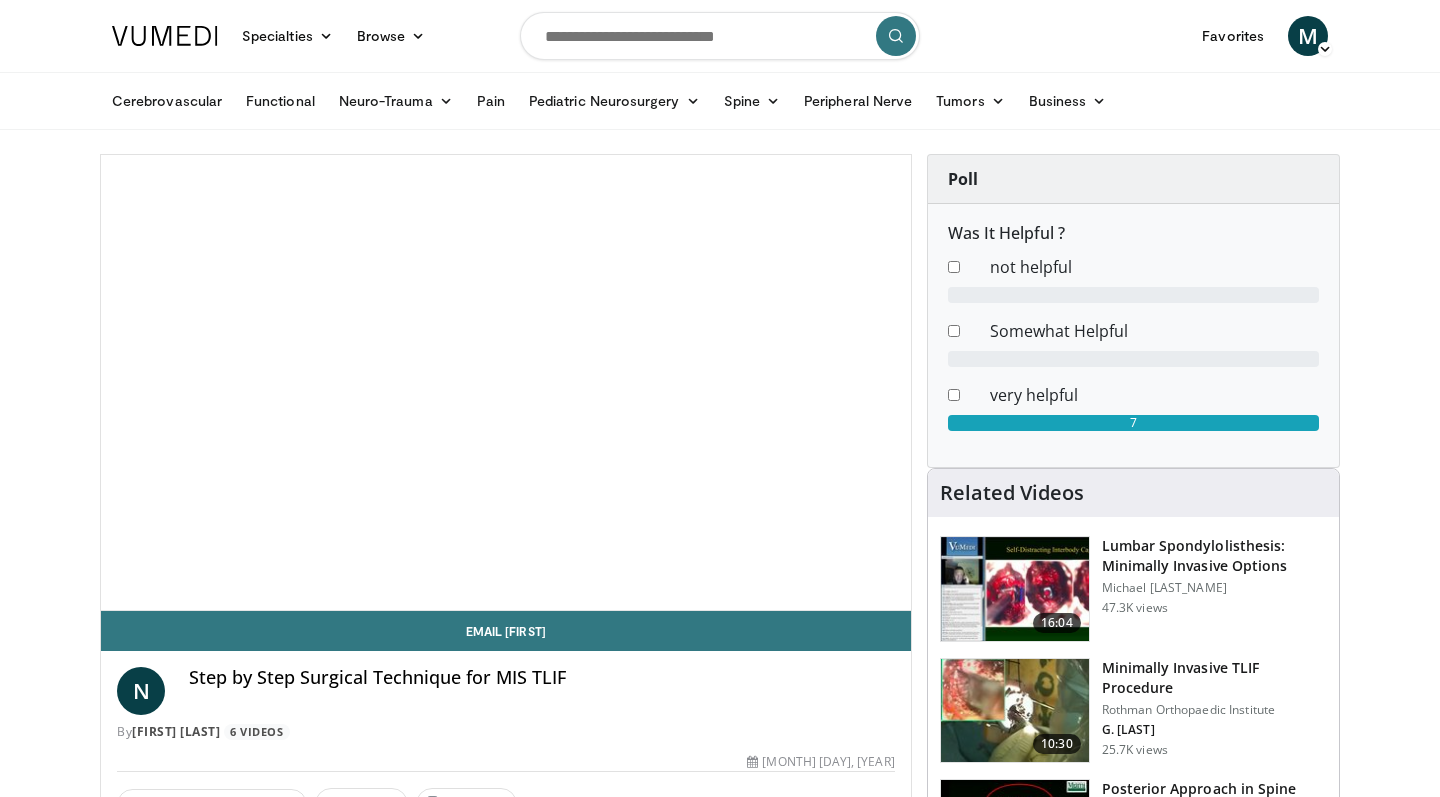 scroll, scrollTop: 0, scrollLeft: 0, axis: both 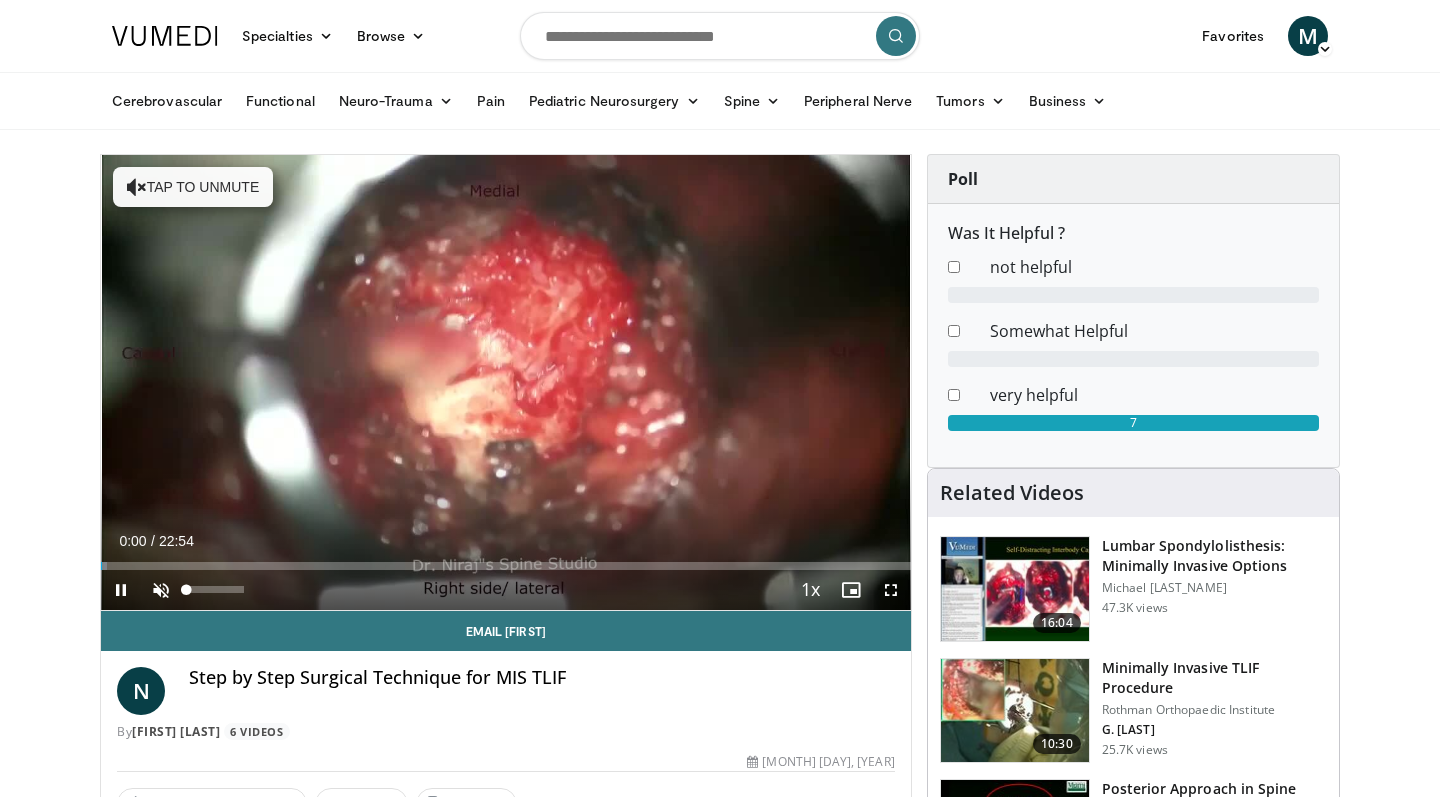 click at bounding box center (161, 590) 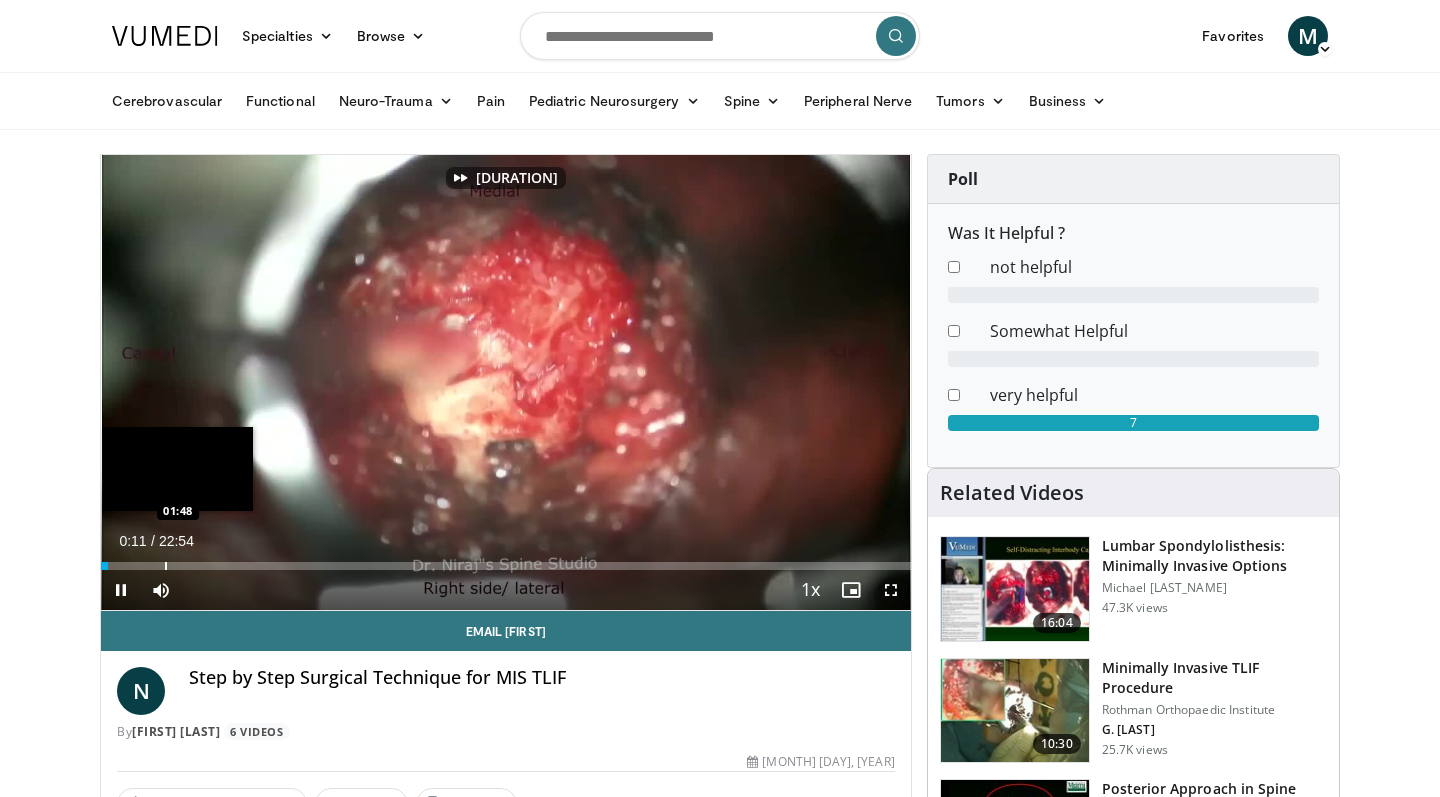 click on "Loaded :  [PERCENTAGE] [TIME] [TIME]" at bounding box center [506, 560] 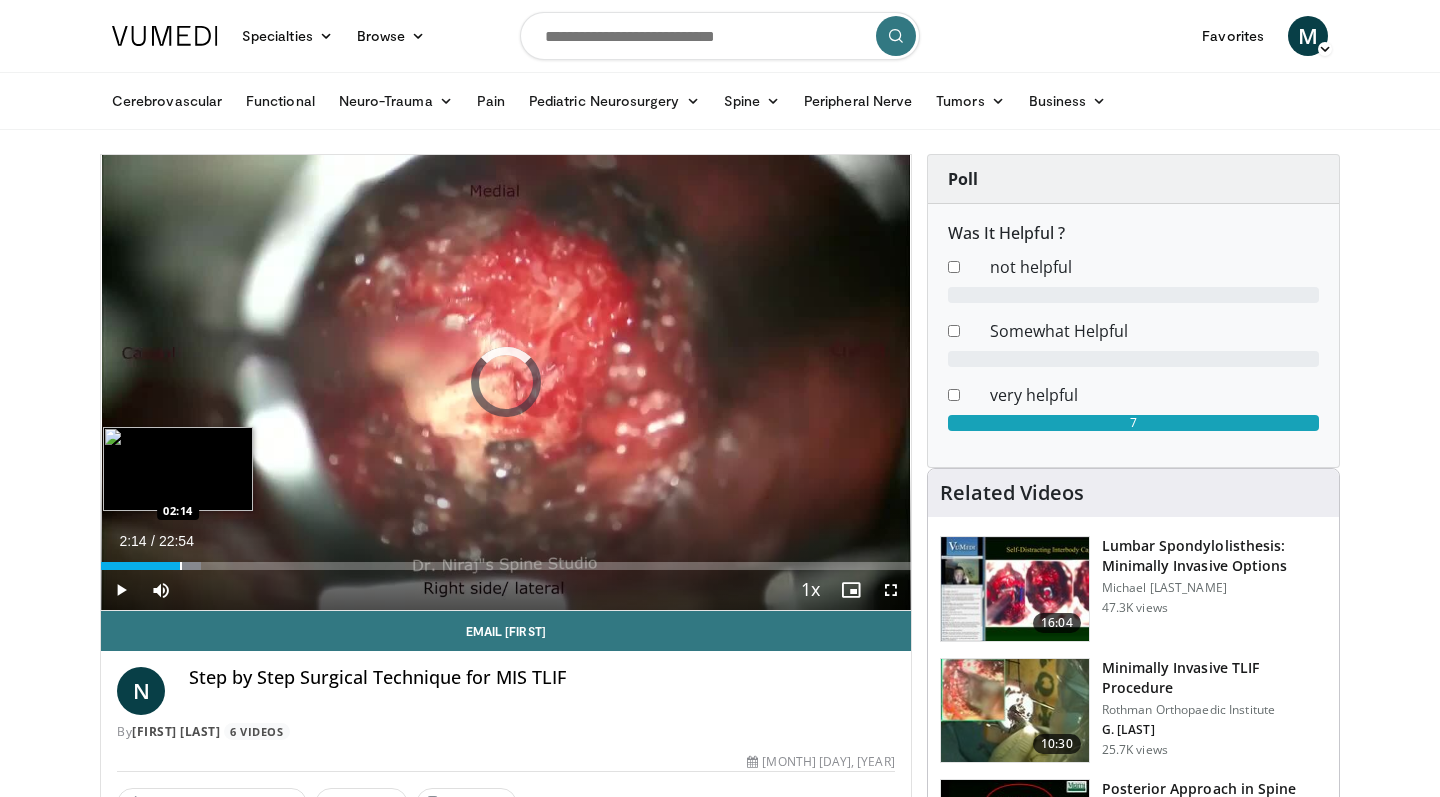 click at bounding box center [181, 566] 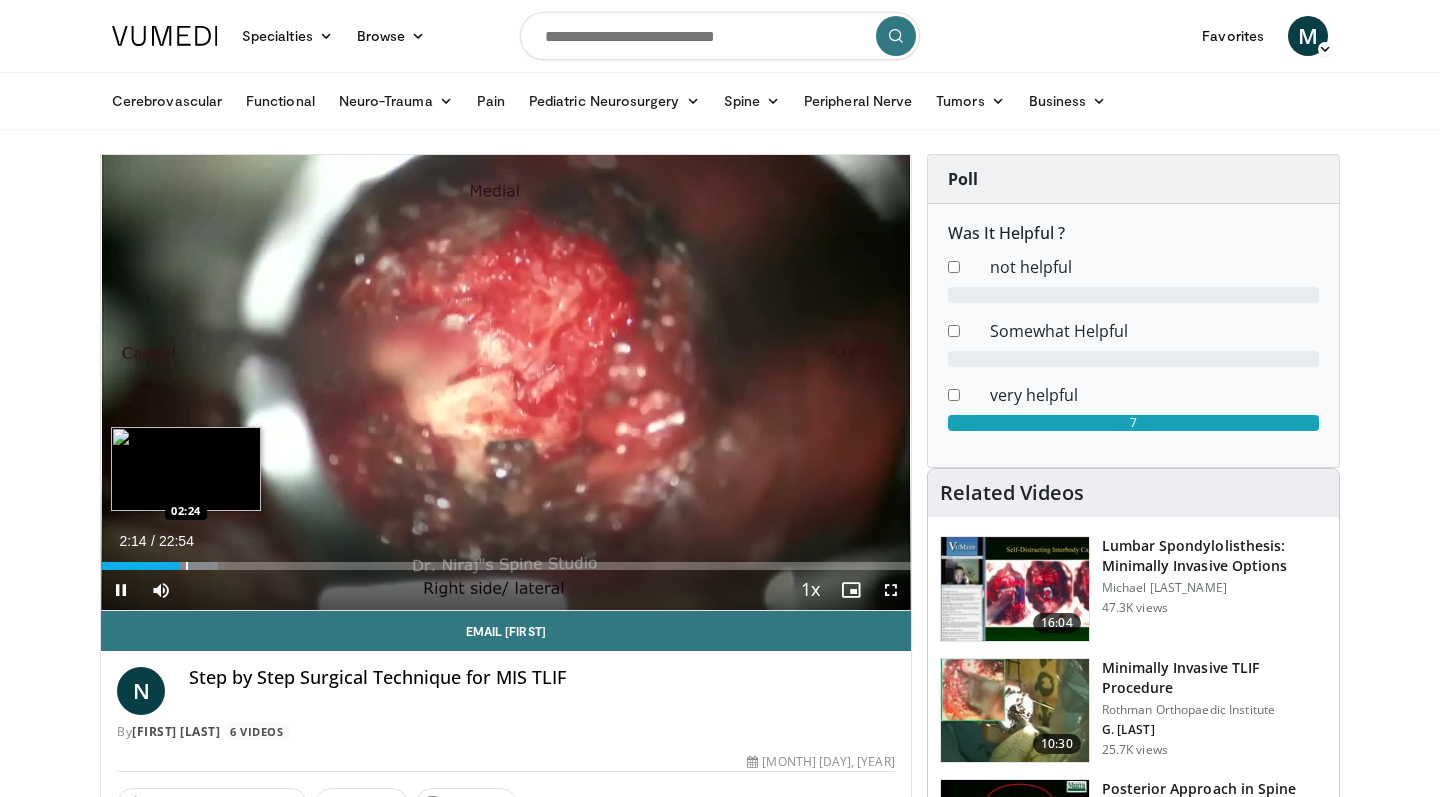 click at bounding box center [187, 566] 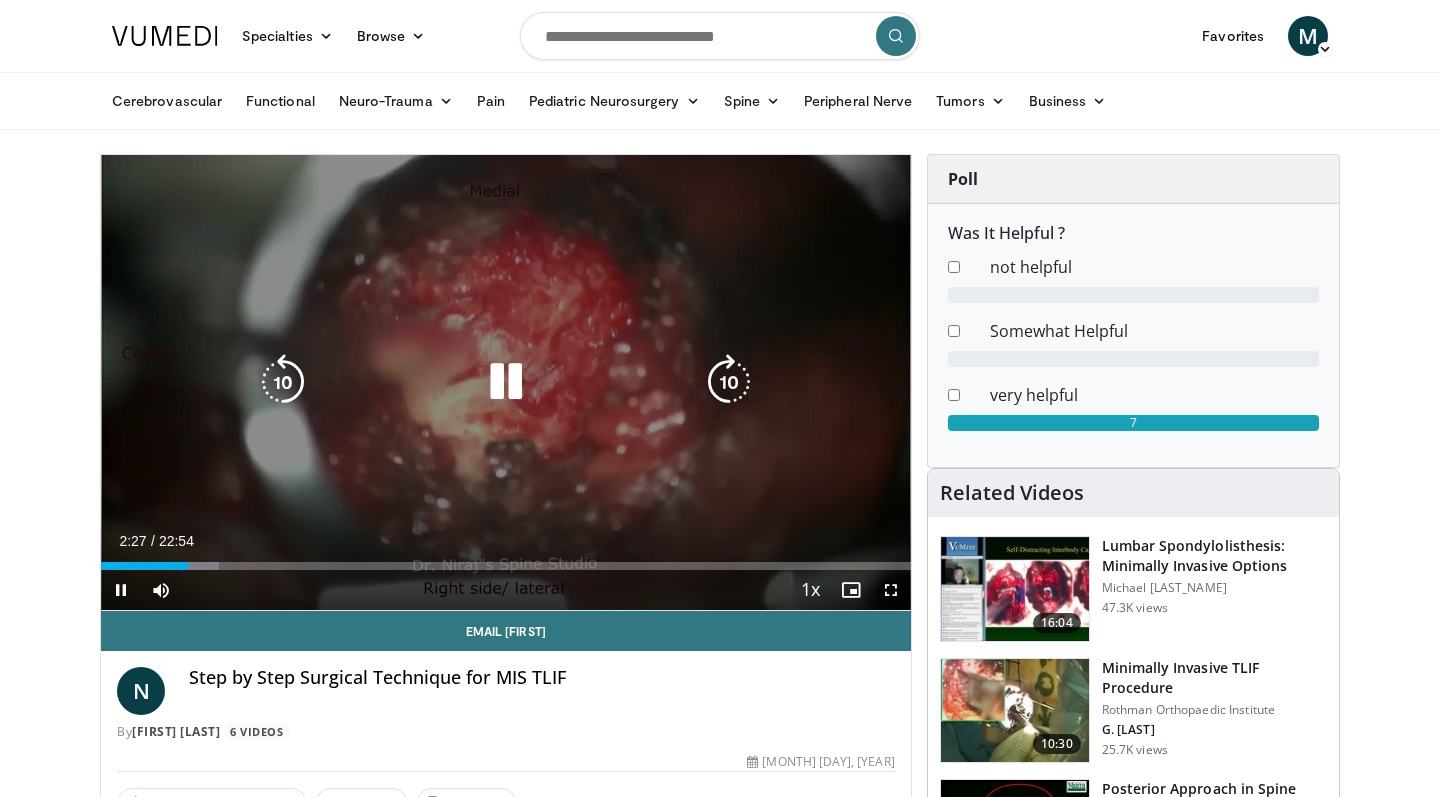 click at bounding box center [506, 382] 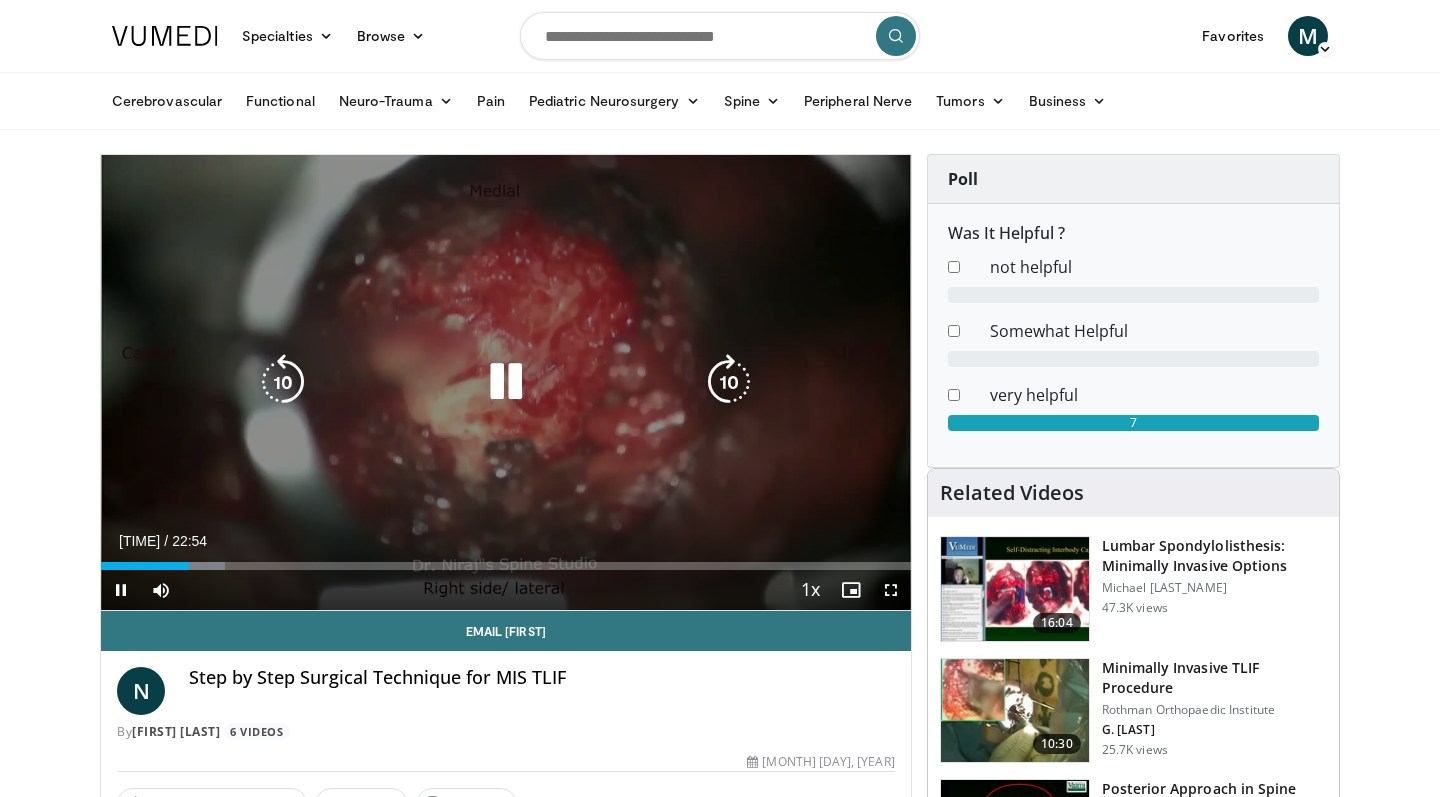 click at bounding box center (506, 382) 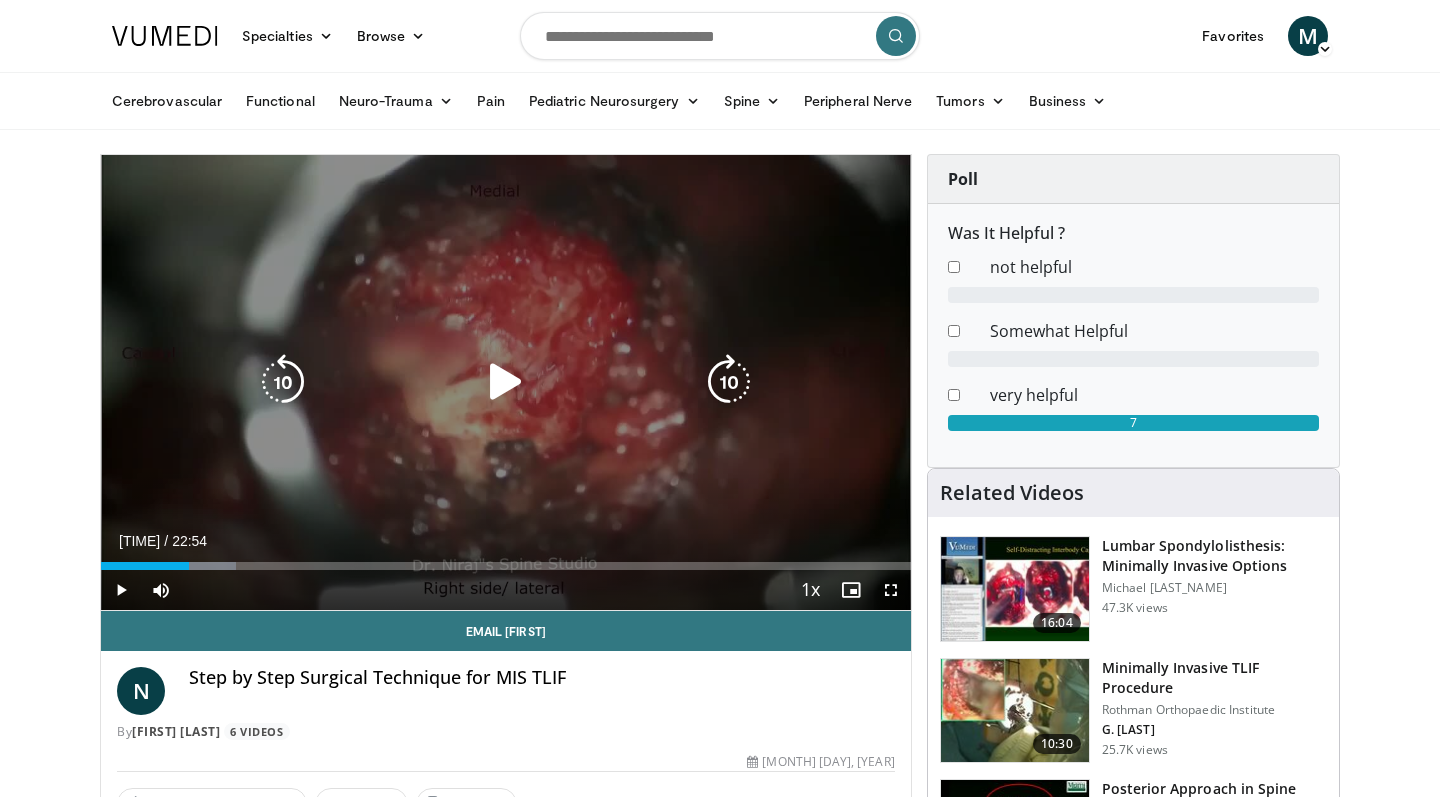 click at bounding box center [506, 382] 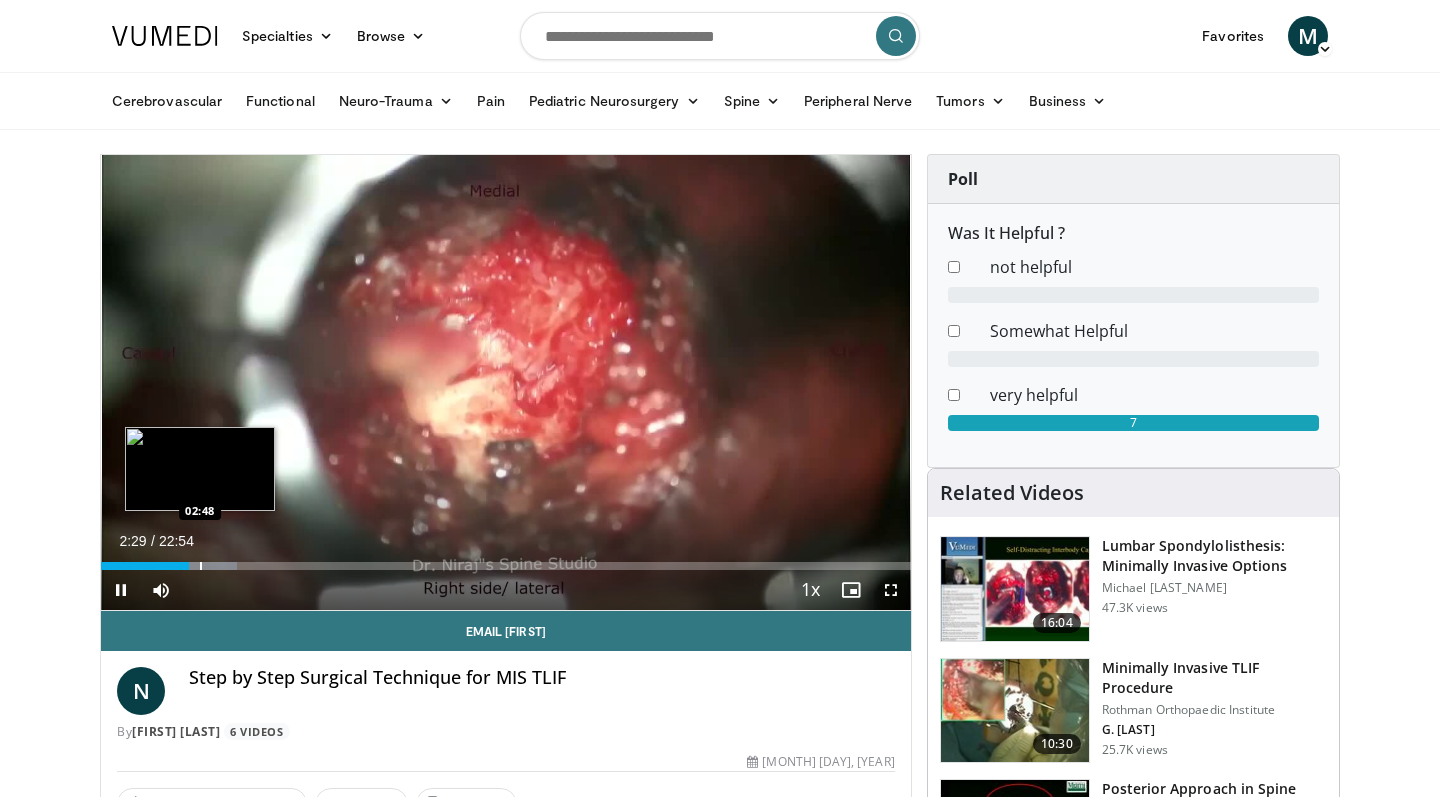 click at bounding box center (201, 566) 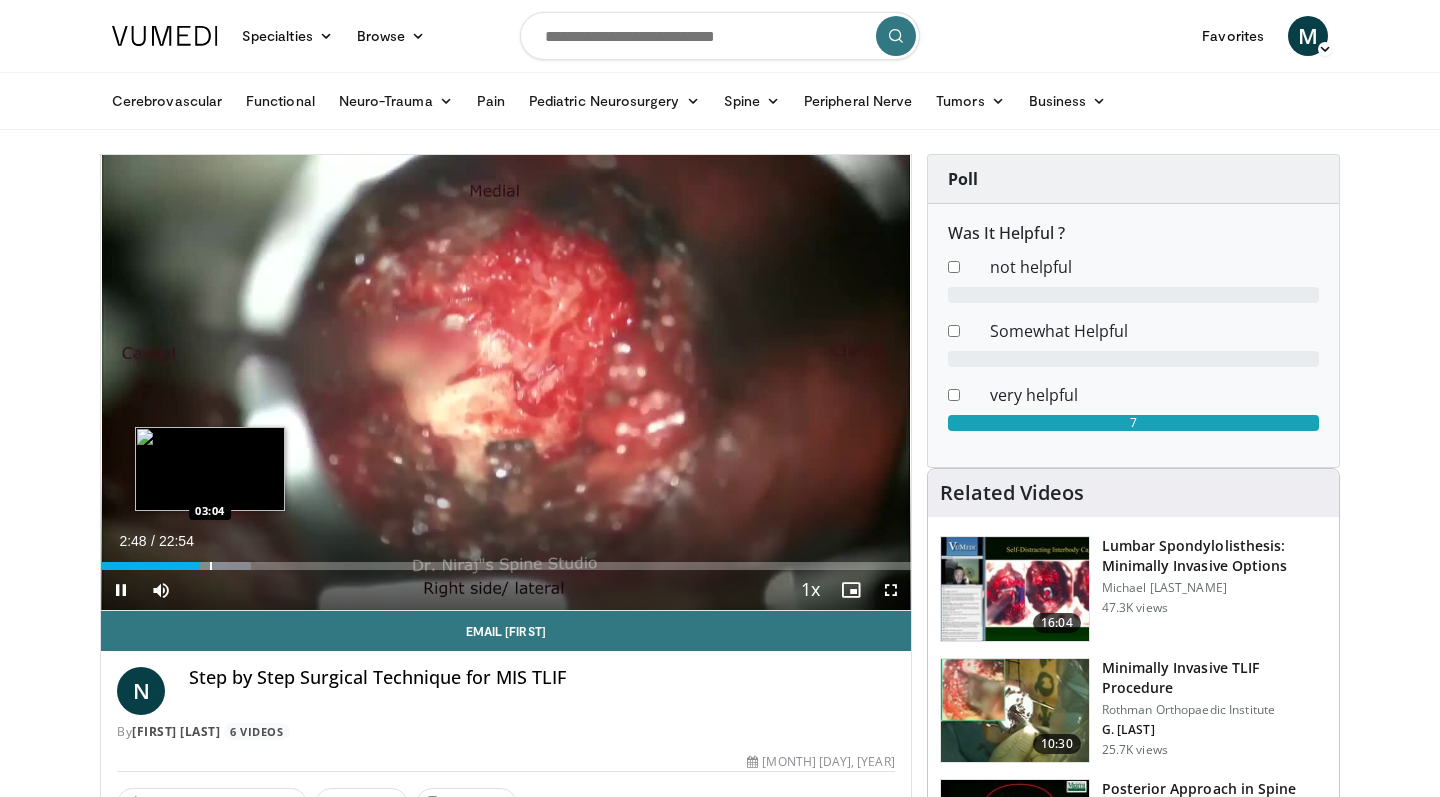 click at bounding box center [211, 566] 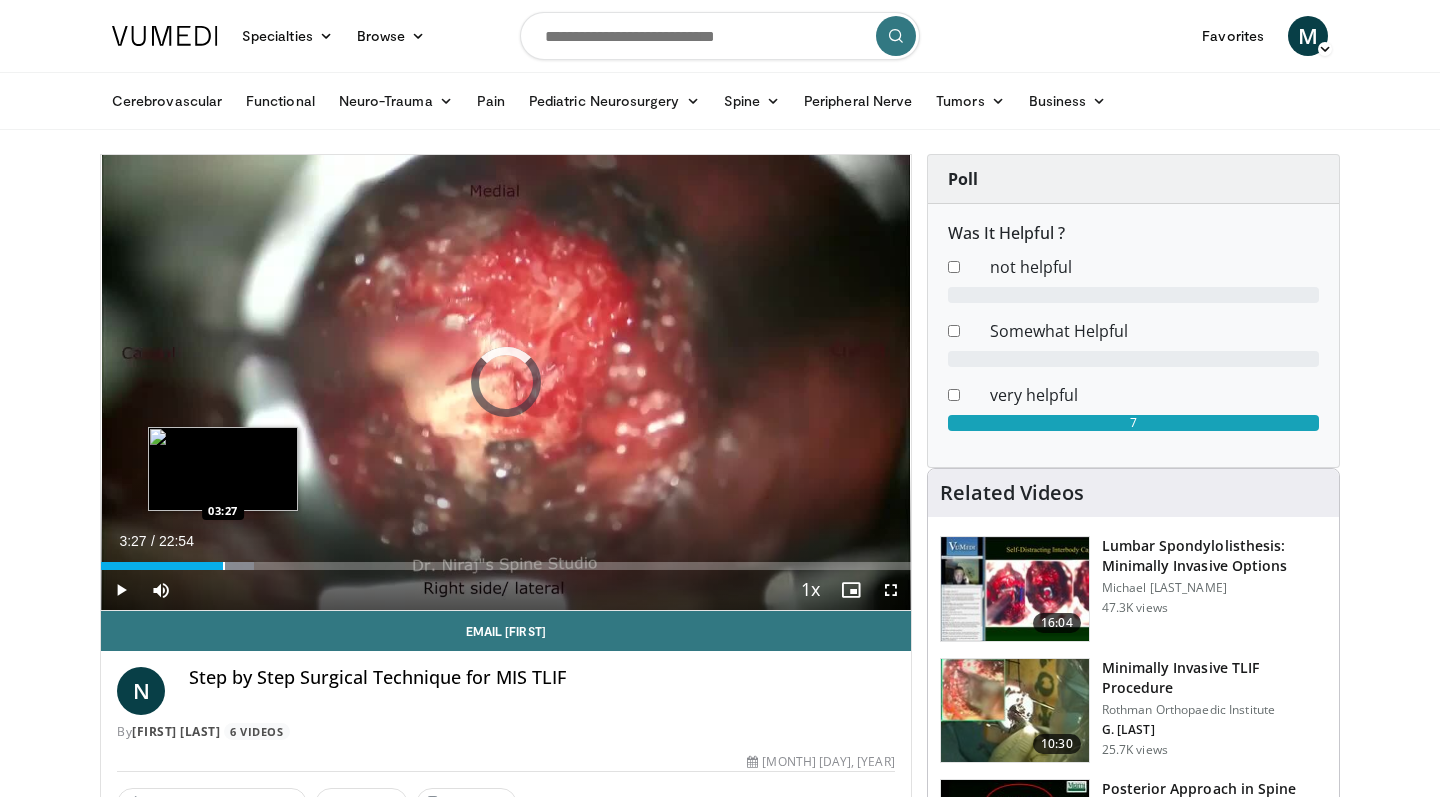 click at bounding box center [224, 566] 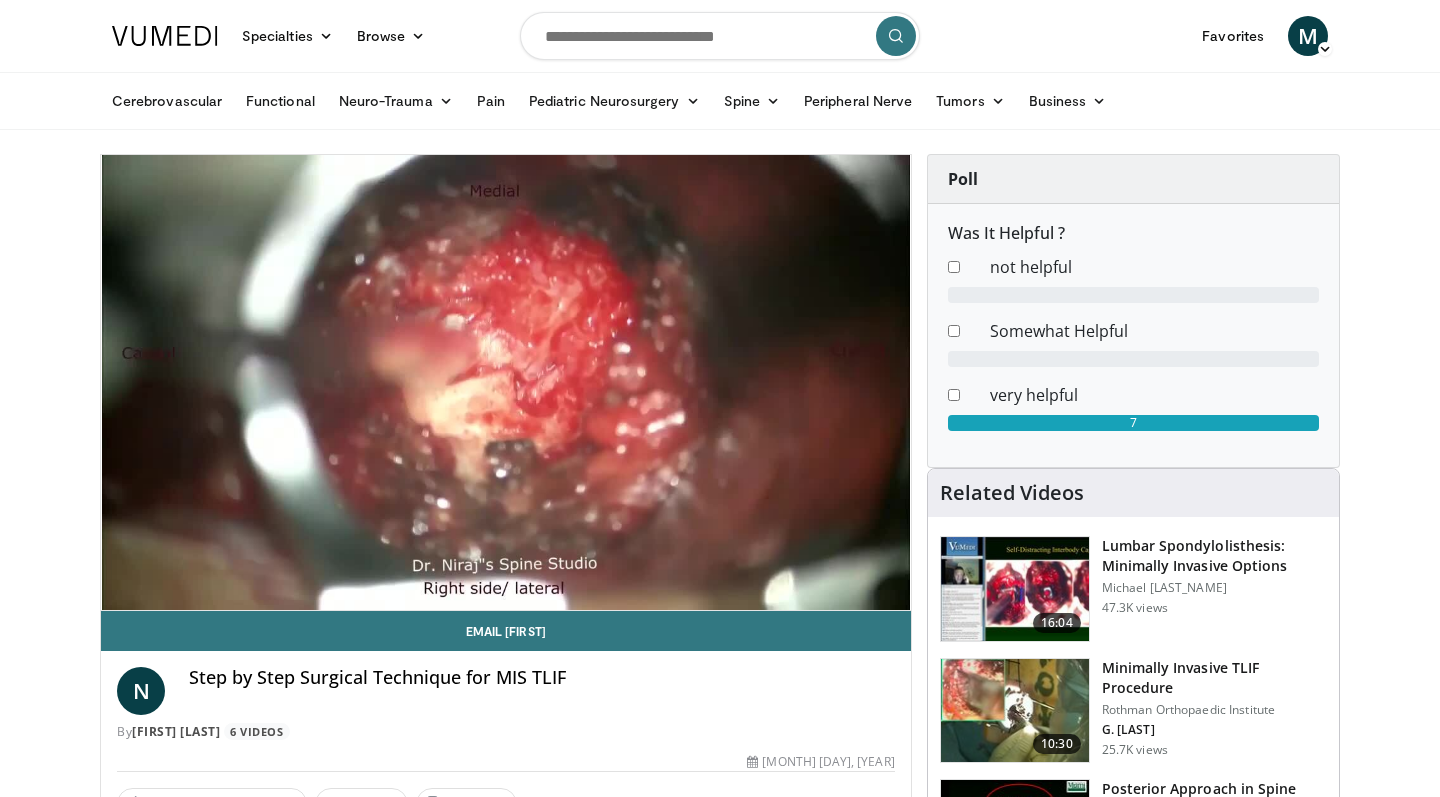 click on "Current Time  3:27 / Duration  22:54 Pause Skip Backward Skip Forward Mute 0% Loaded :  18.93% 03:27 03:27 Stream Type  LIVE Seek to live, currently behind live LIVE   1x Playback Rate 0.5x 0.75x 1x , selected 1.25x 1.5x 1.75x 2x Chapters Chapters Descriptions descriptions off , selected Captions captions off , selected Audio Track en (Main) , selected Fullscreen Enable picture-in-picture mode" at bounding box center [506, 630] 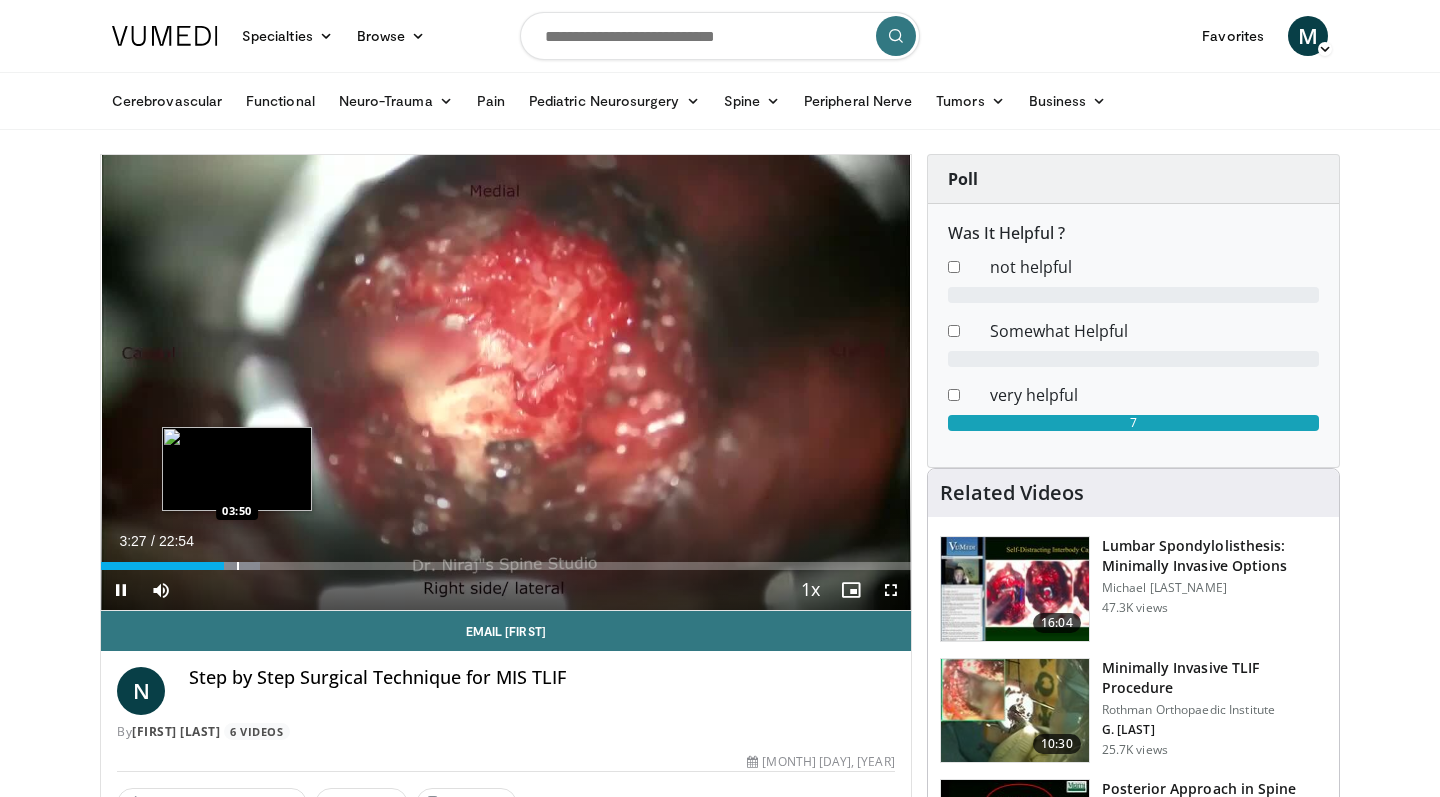 click at bounding box center [238, 566] 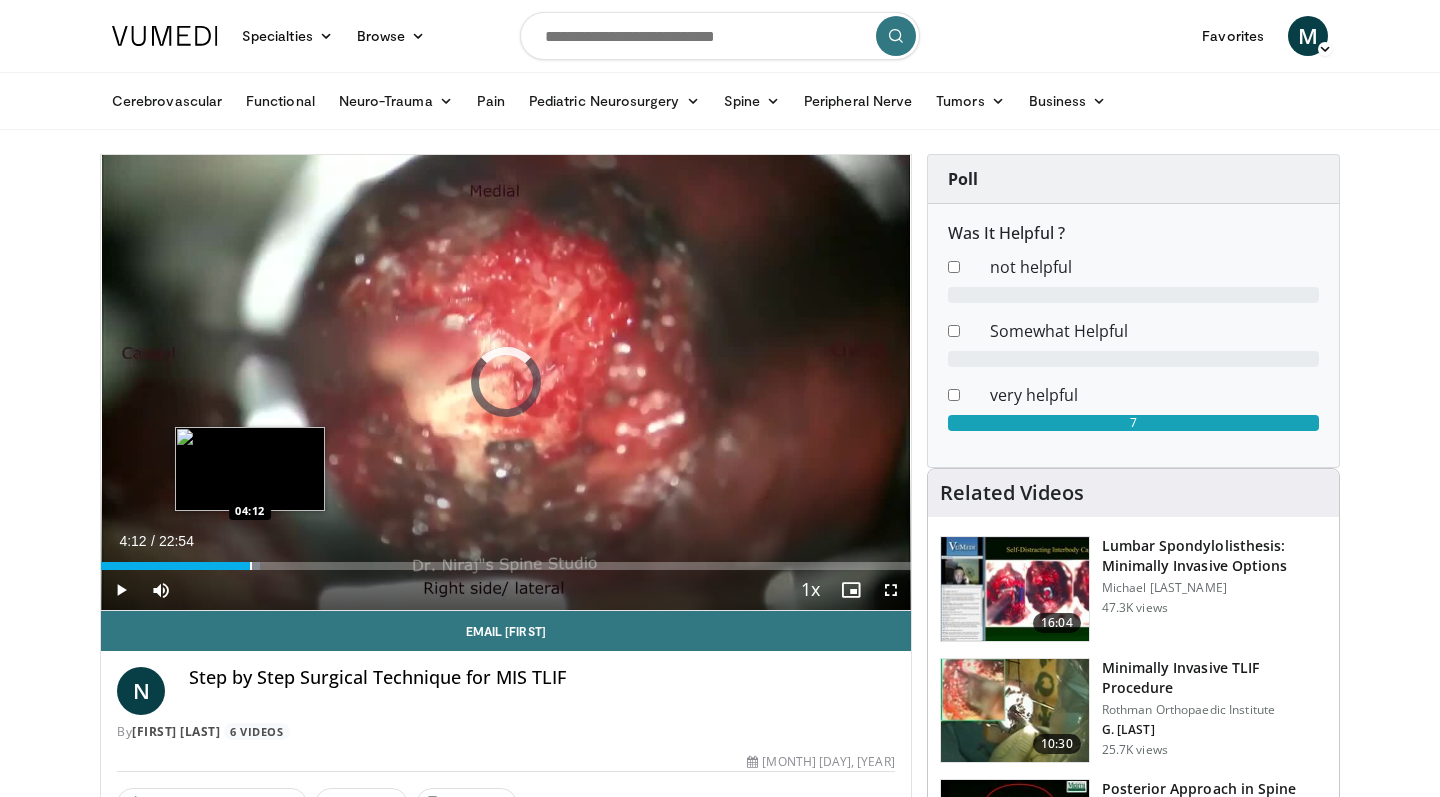 click on "Loaded :  19.66% 04:12 04:12" at bounding box center [506, 560] 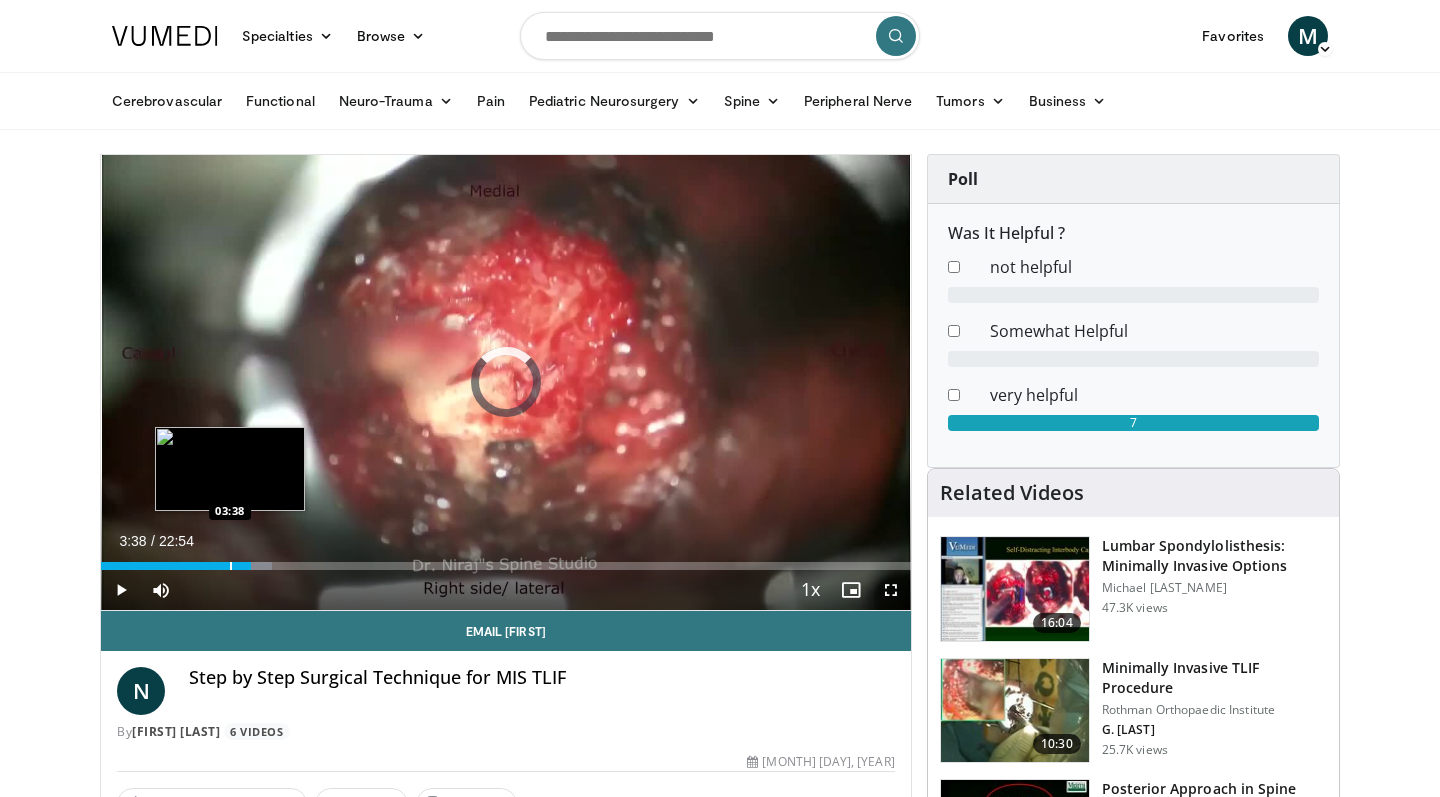click at bounding box center [231, 566] 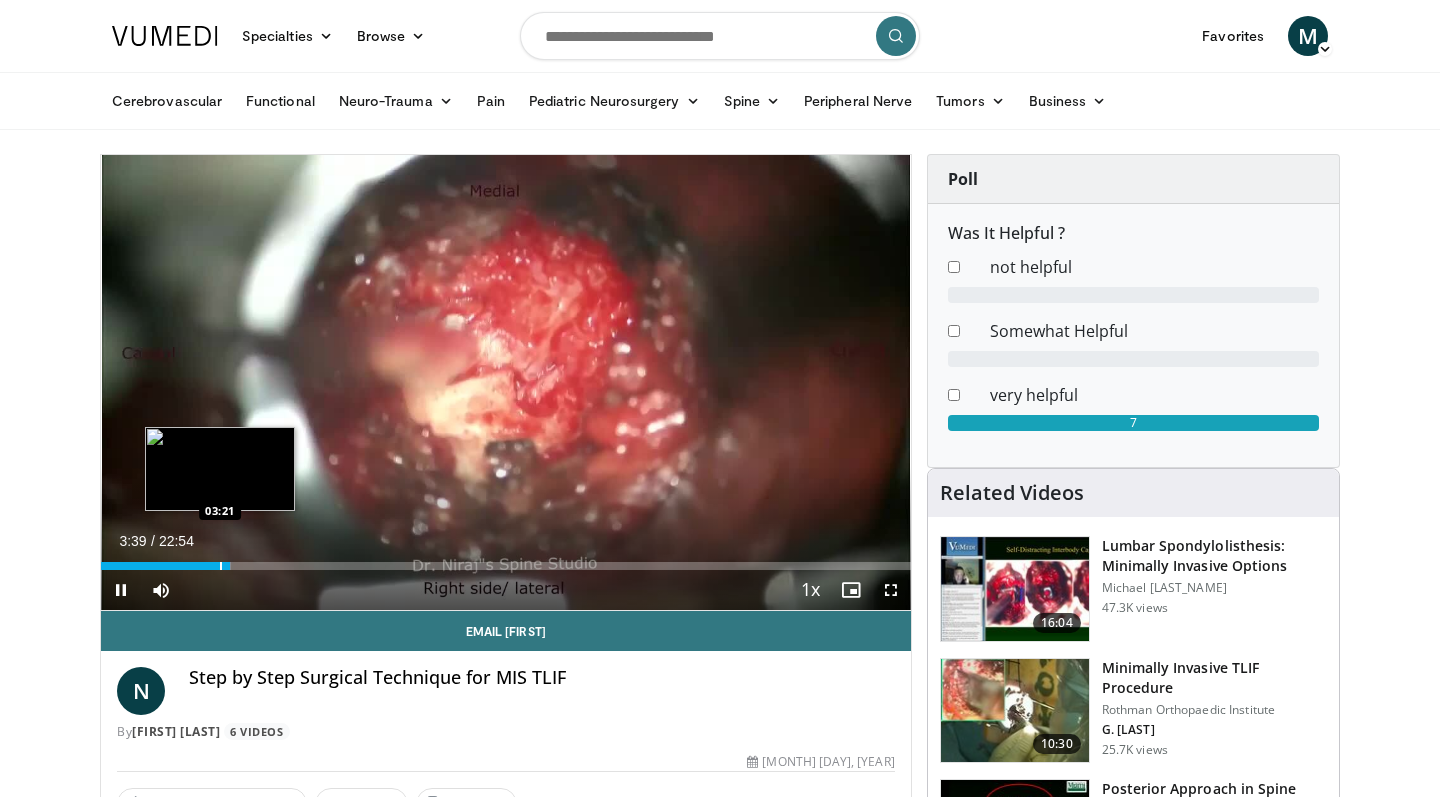 click at bounding box center [221, 566] 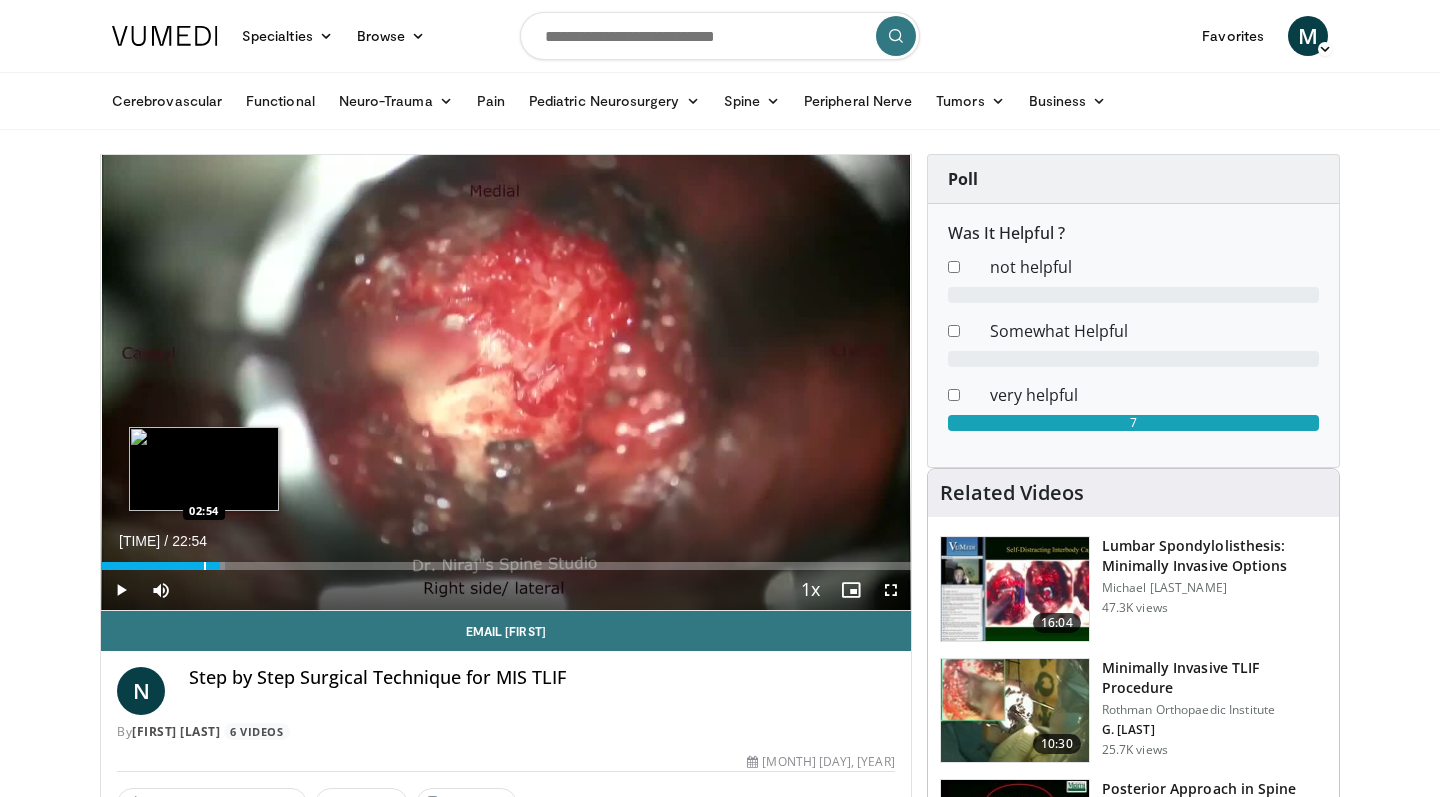 click at bounding box center [205, 566] 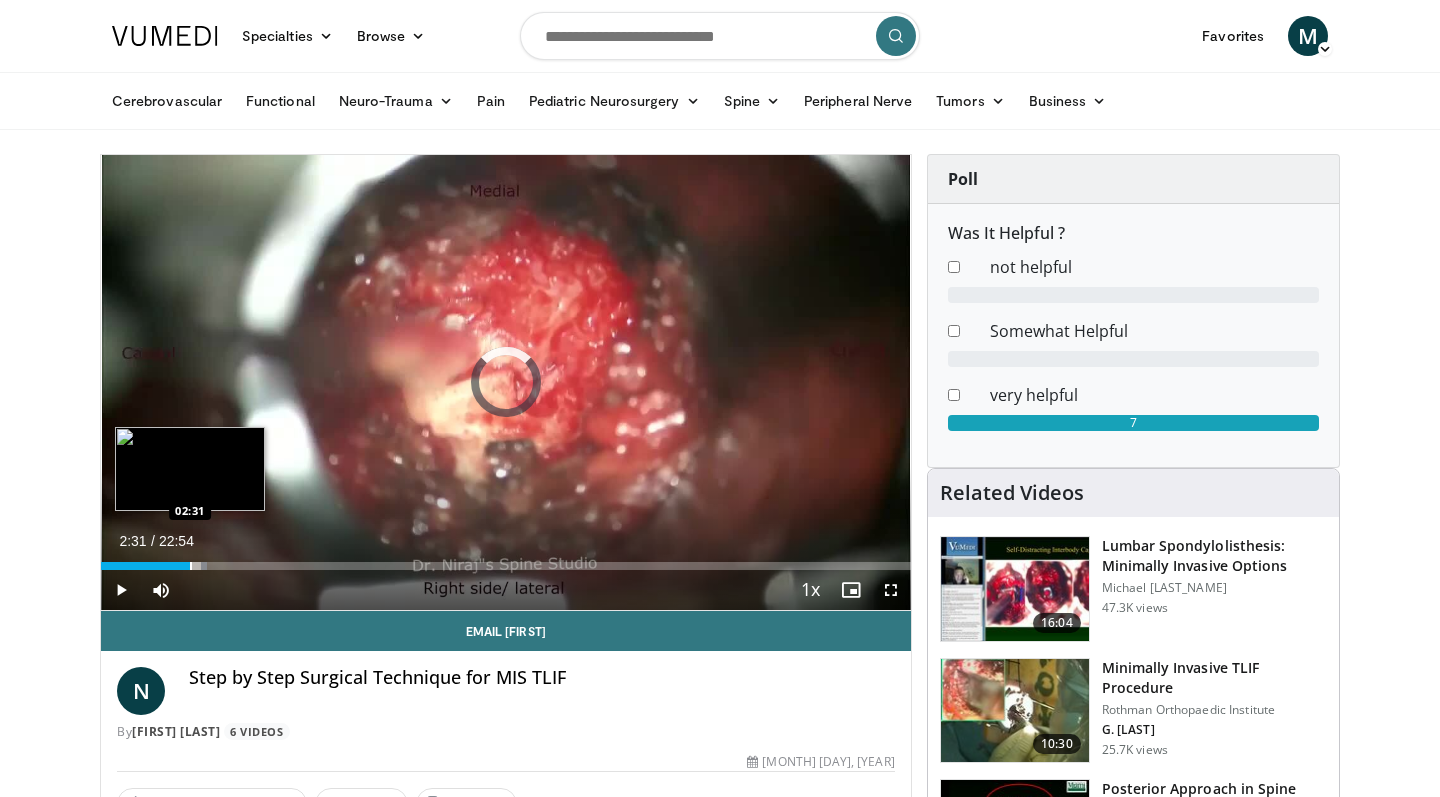 click at bounding box center [191, 566] 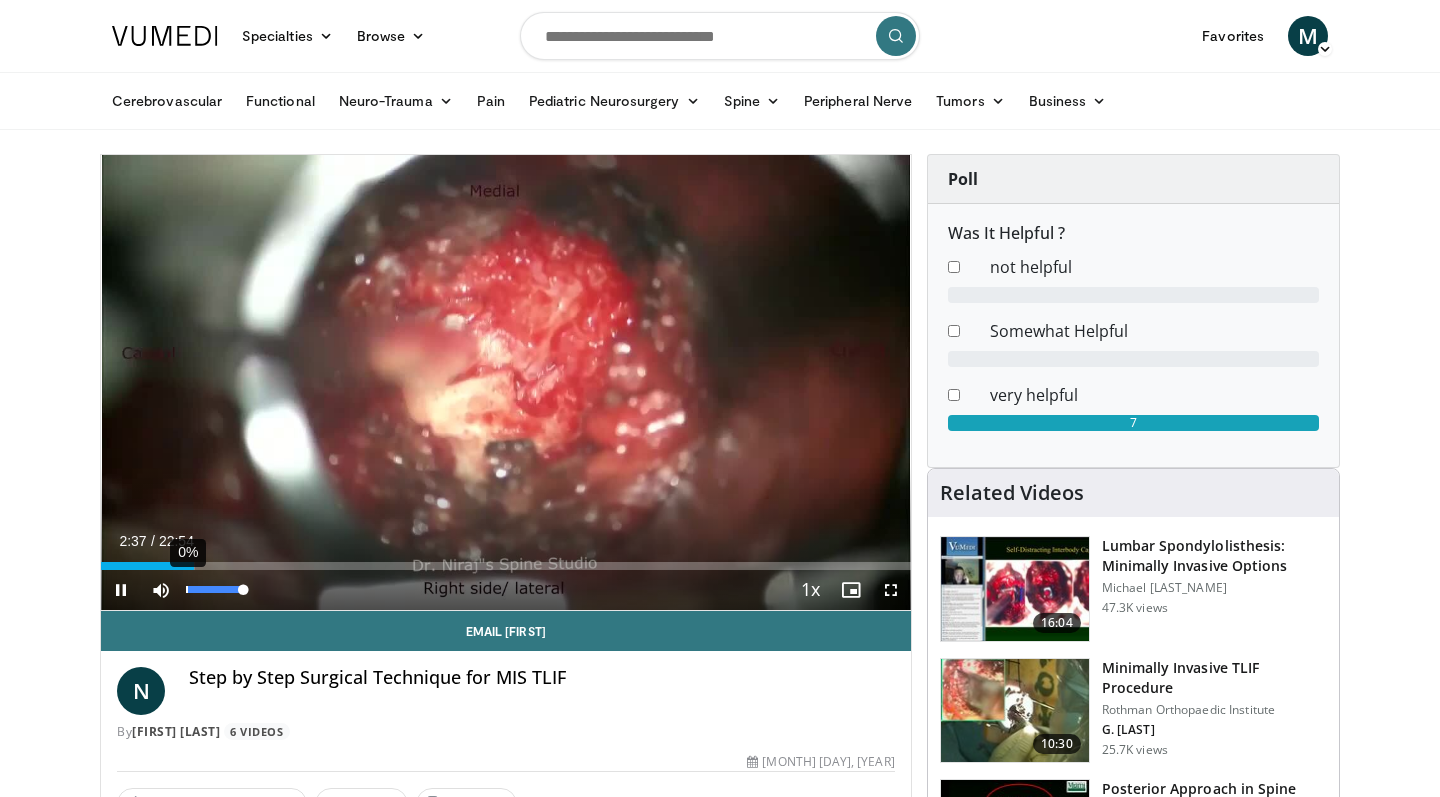 click on "0%" at bounding box center (215, 590) 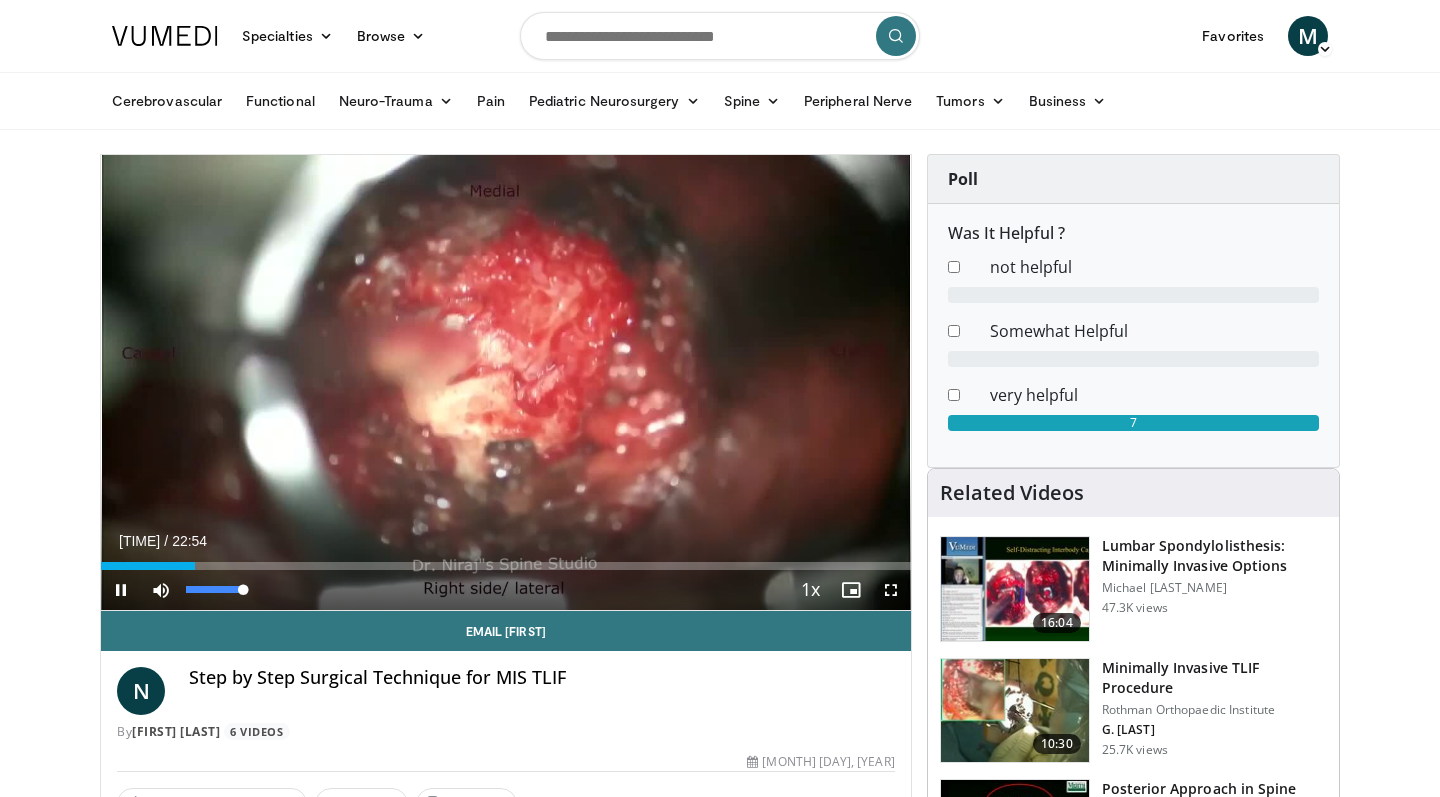 click at bounding box center [161, 590] 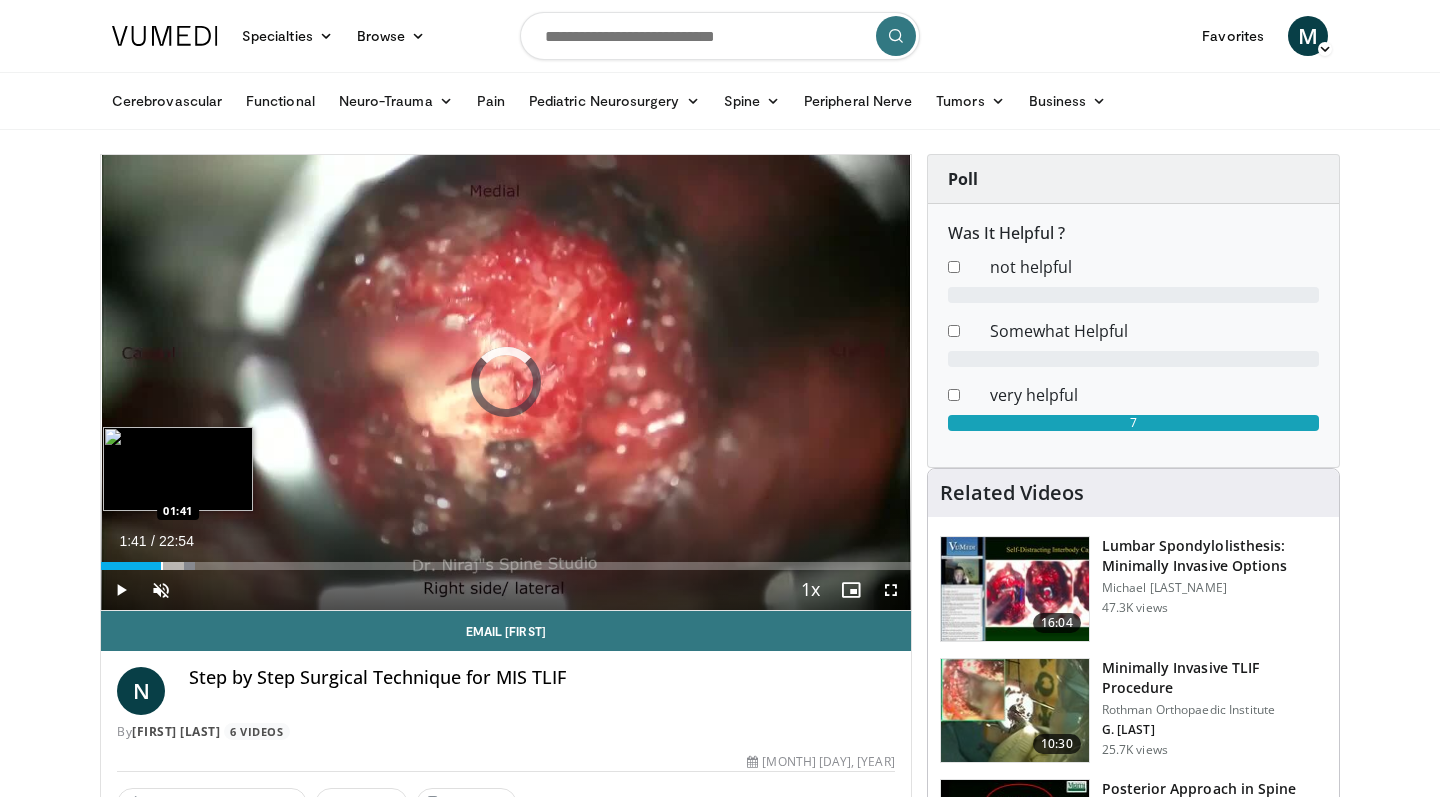 click at bounding box center (162, 566) 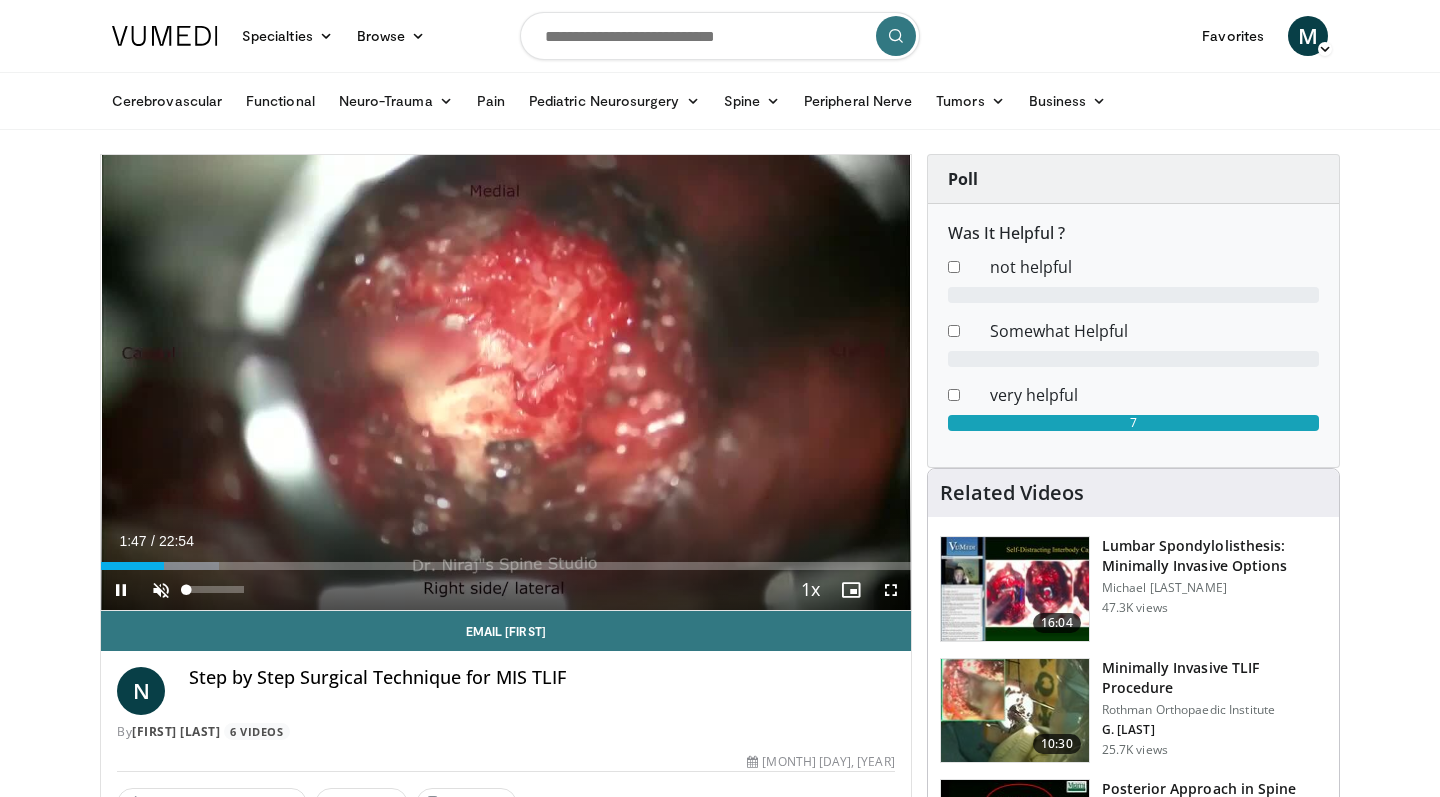 click at bounding box center [161, 590] 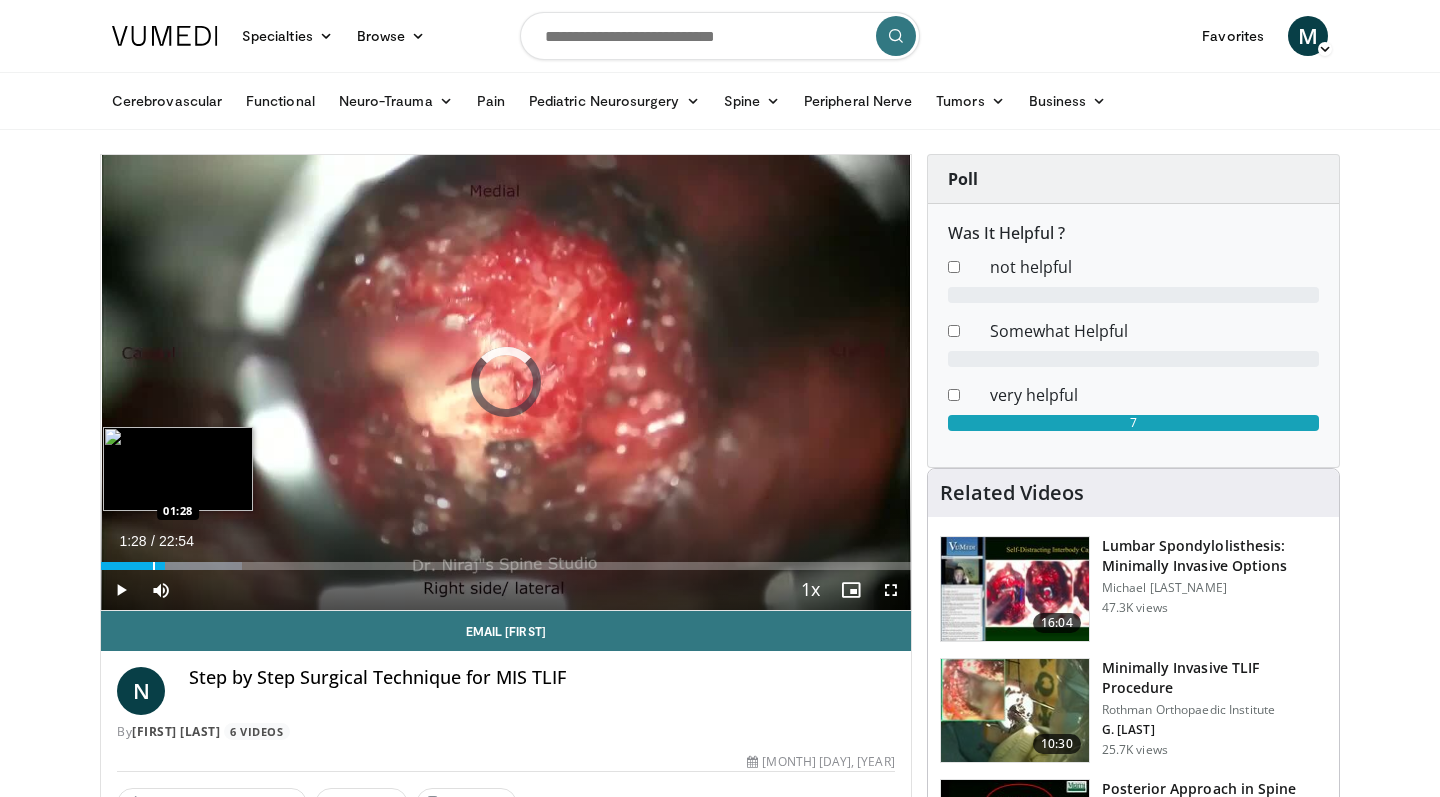 click at bounding box center [154, 566] 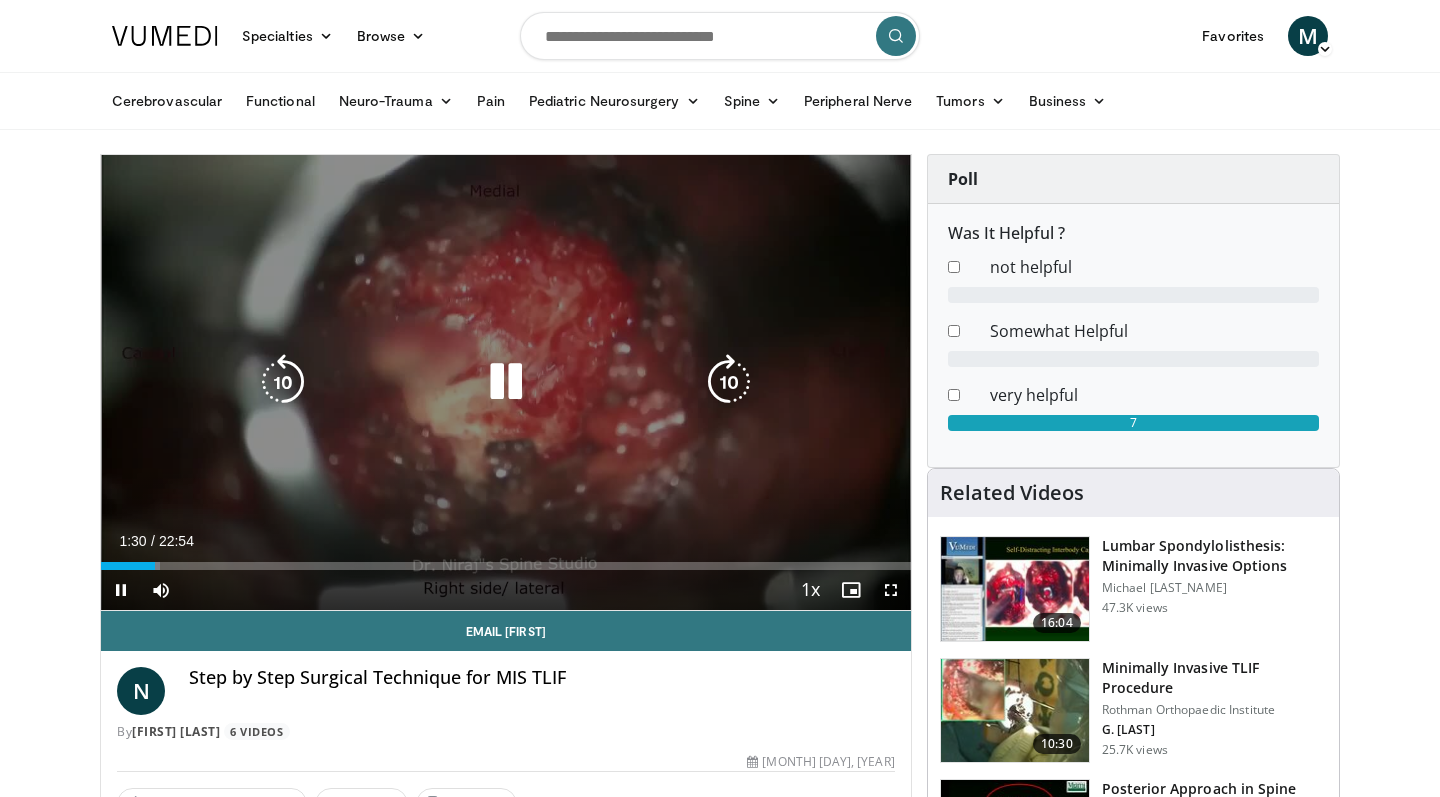 click at bounding box center [506, 382] 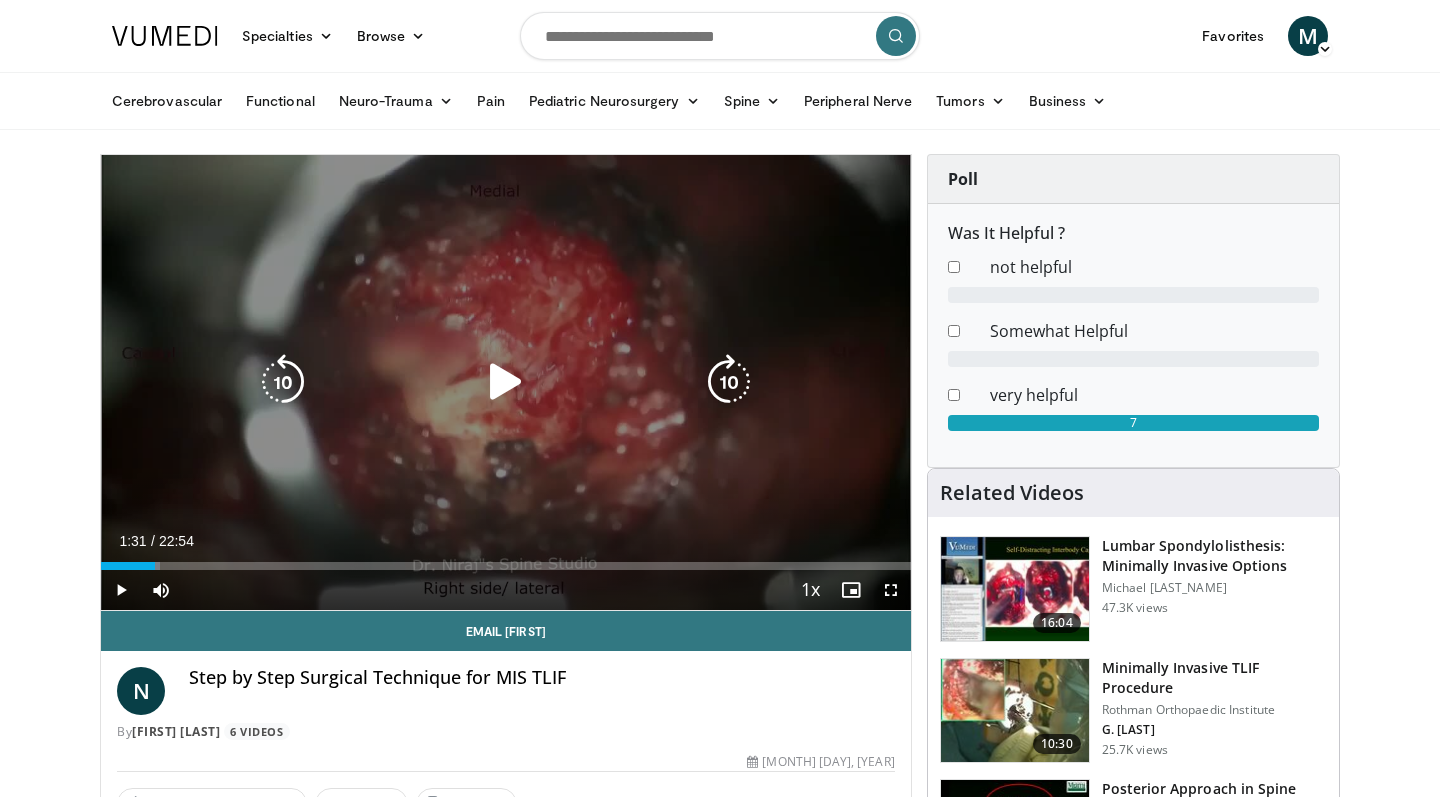 click at bounding box center (506, 382) 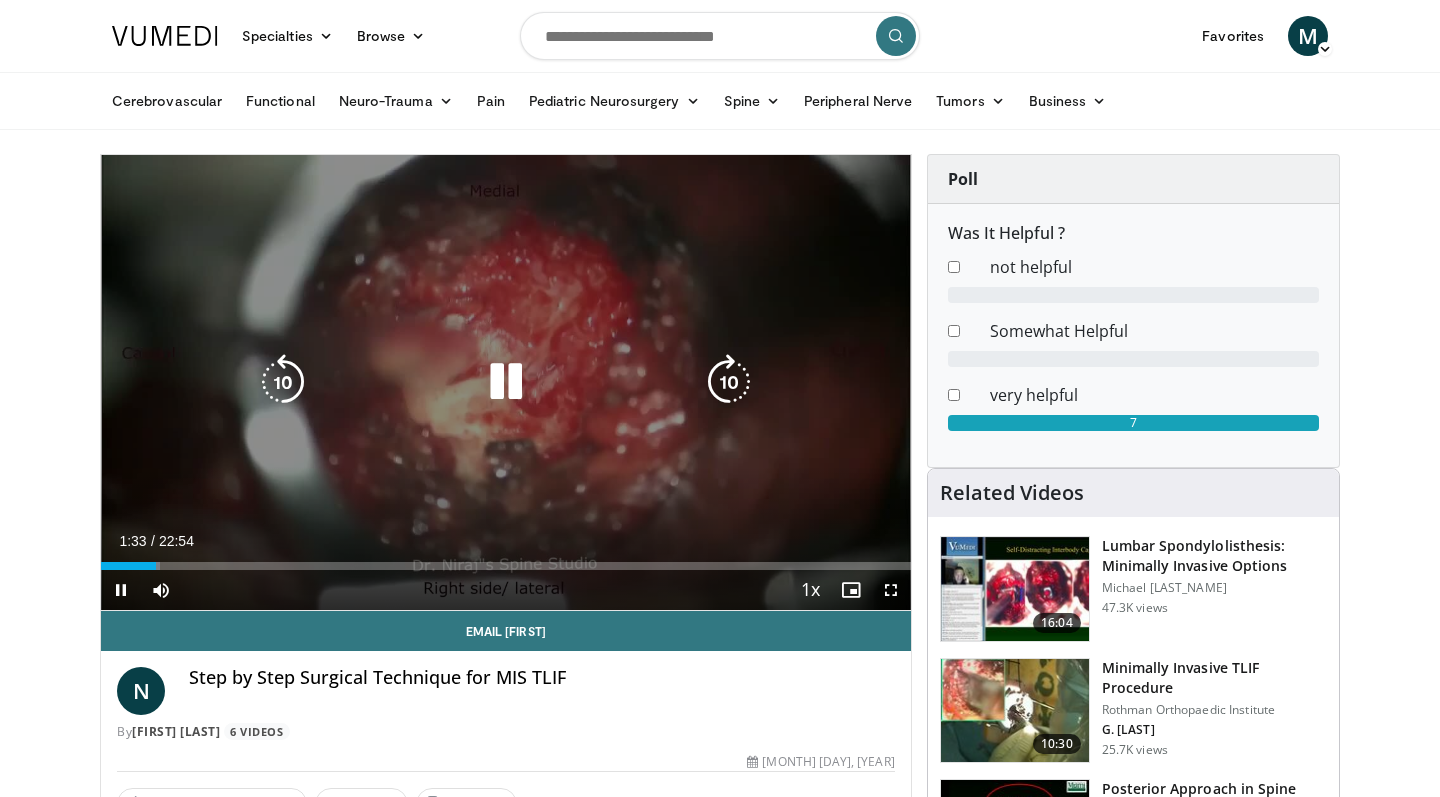 click at bounding box center [506, 382] 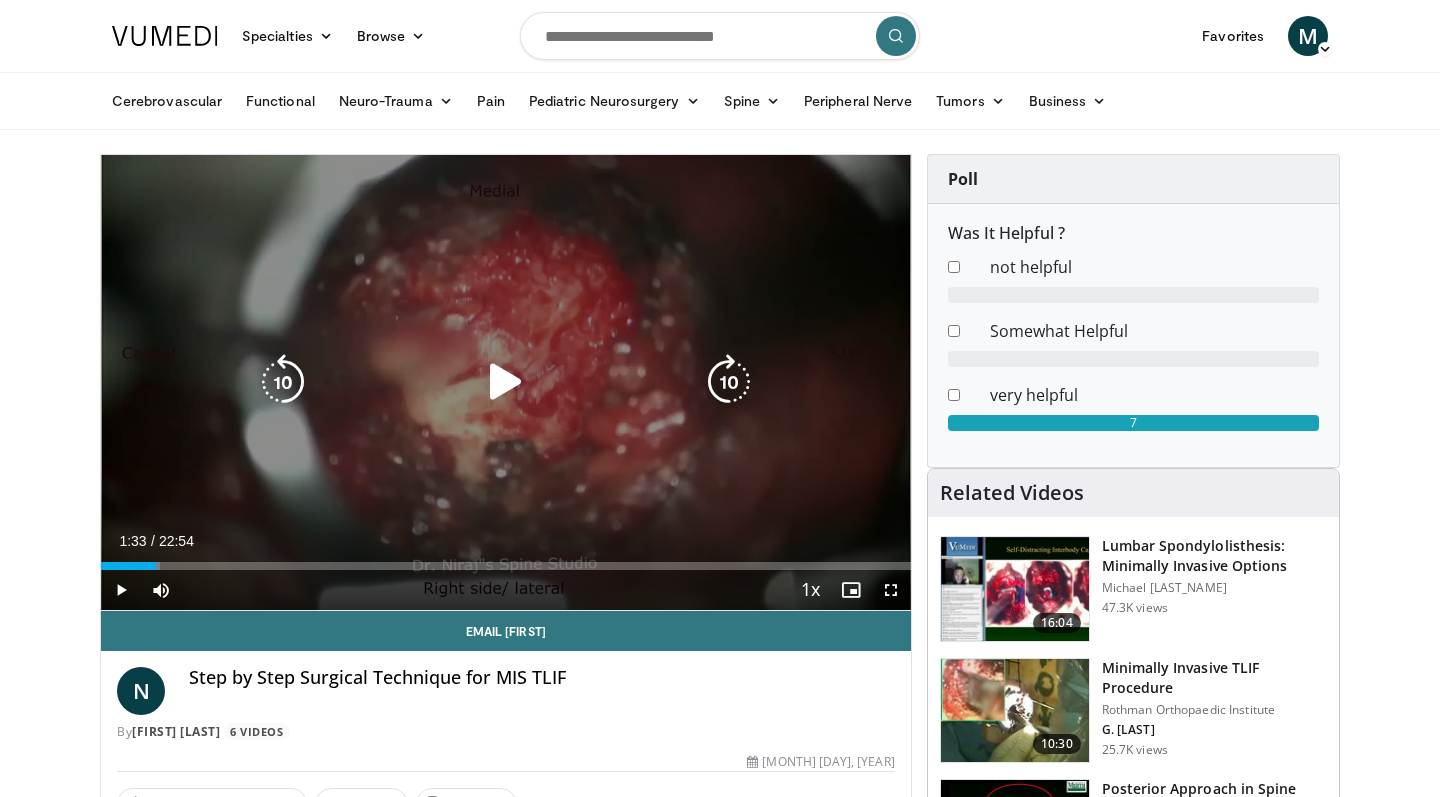 click at bounding box center [506, 382] 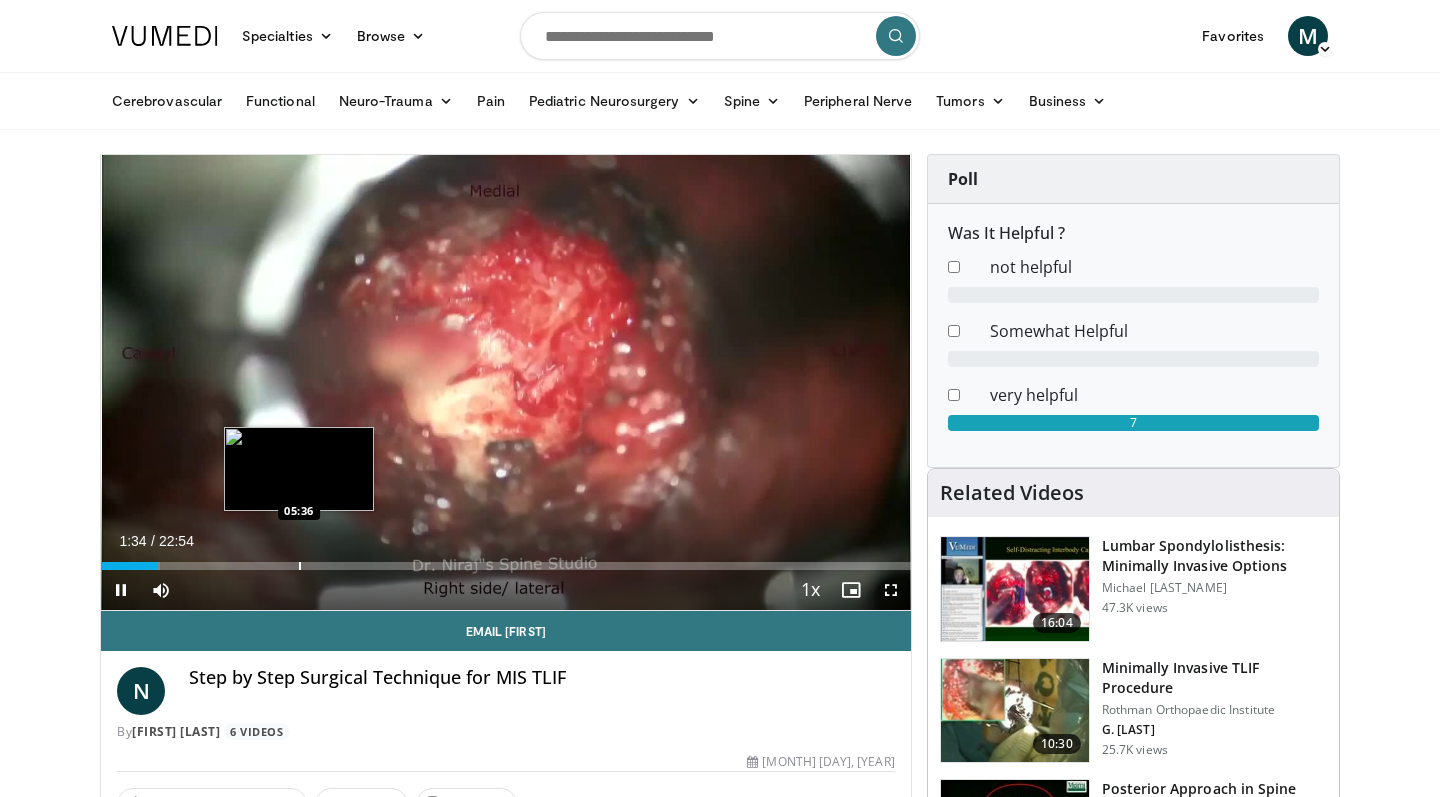 click at bounding box center [300, 566] 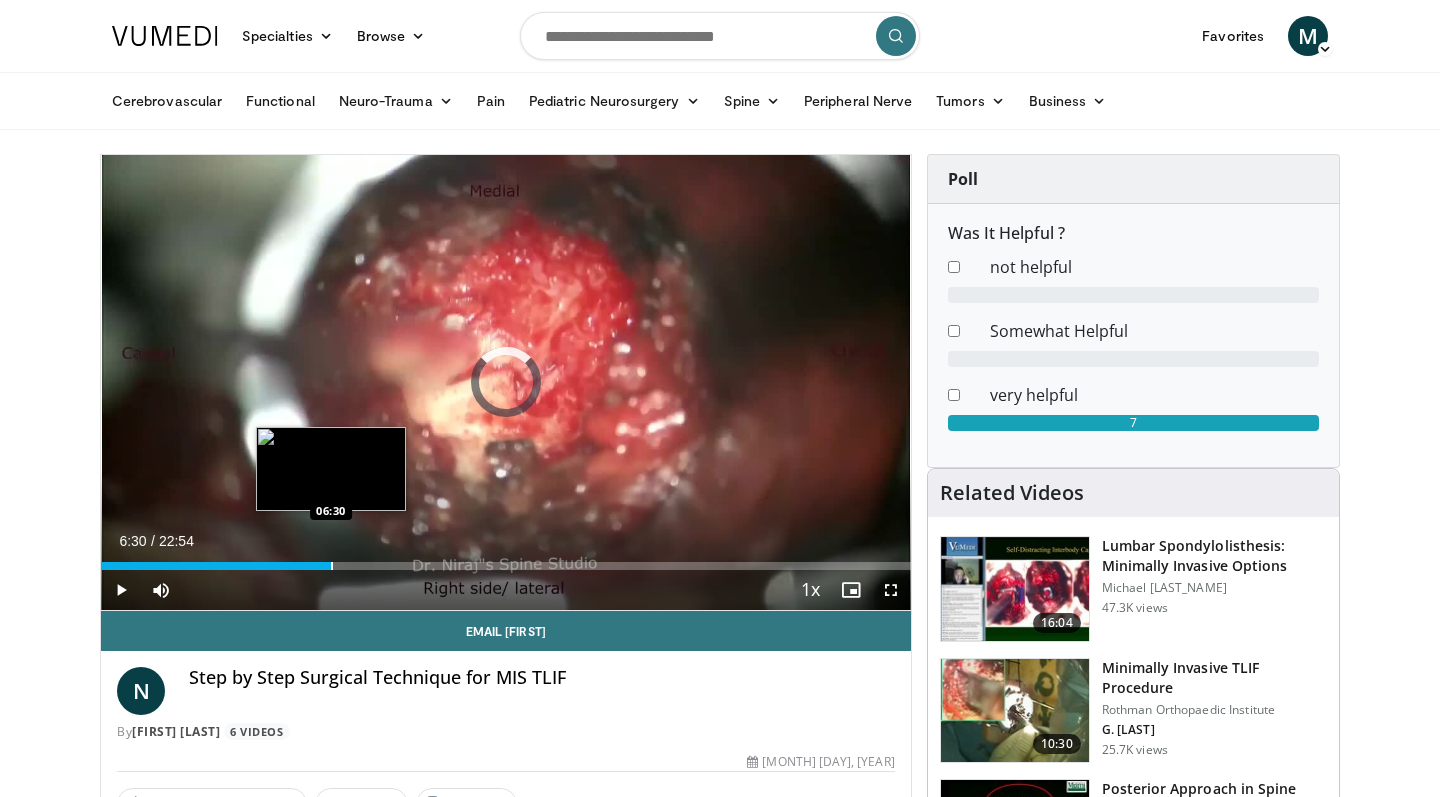 click at bounding box center (332, 566) 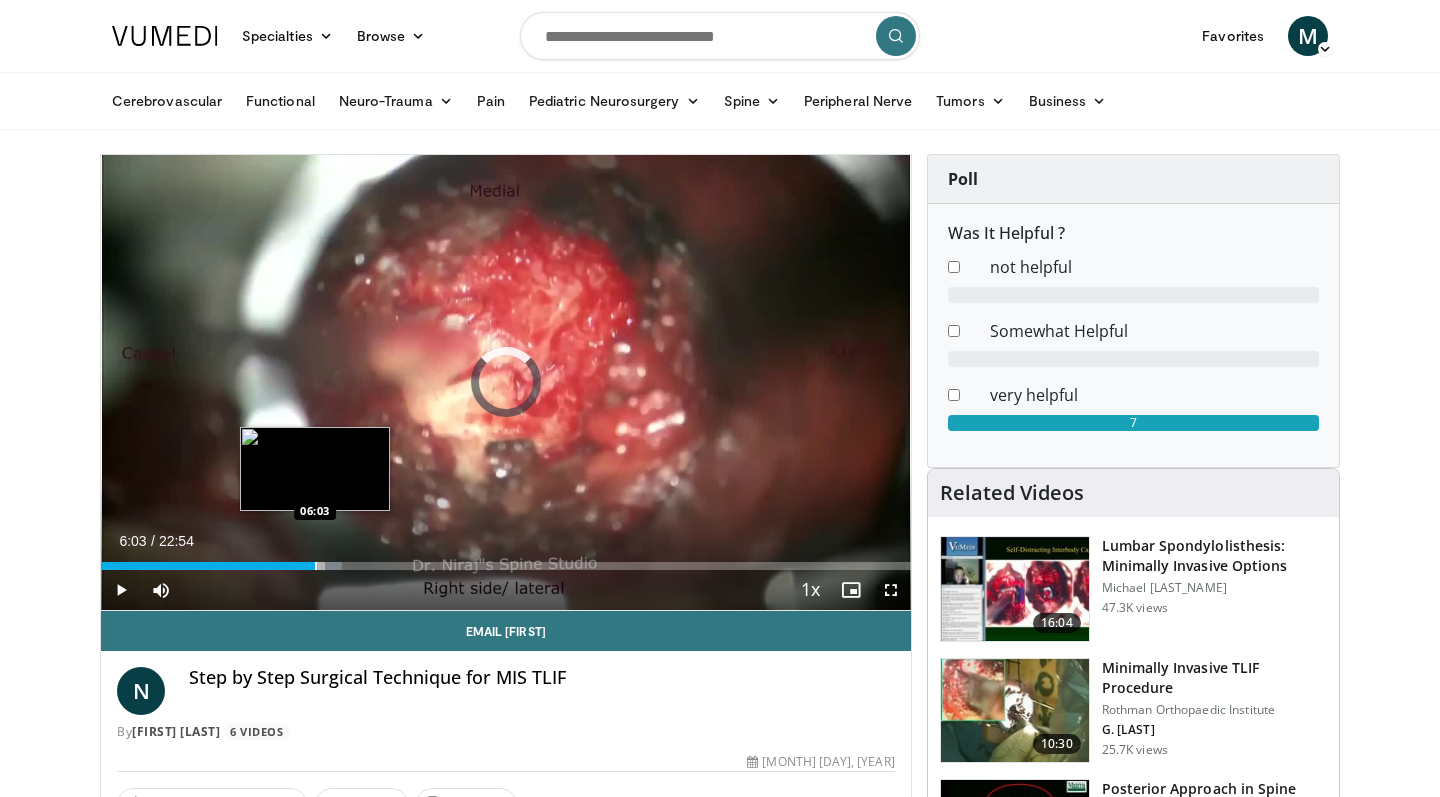 click at bounding box center [316, 566] 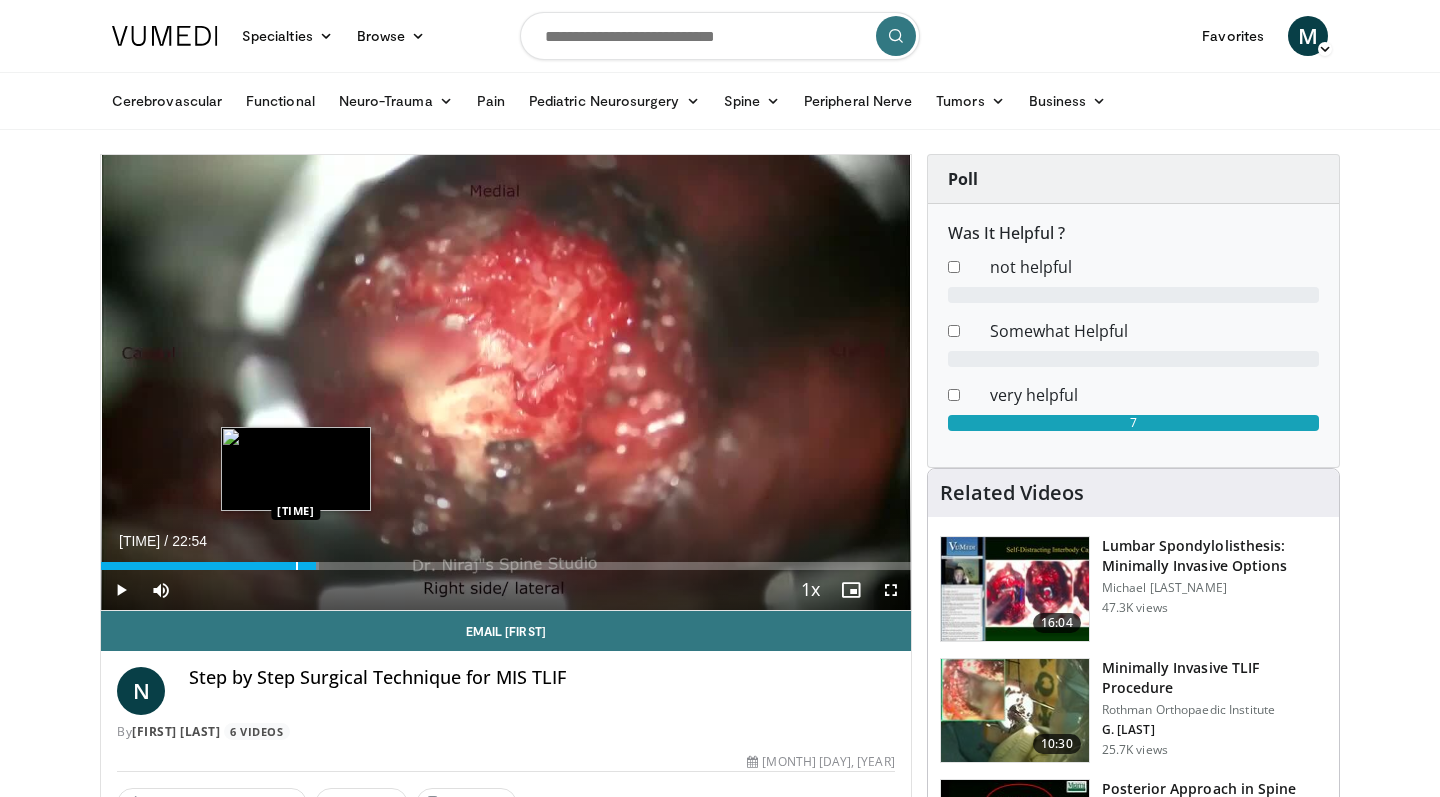 click on "Loaded :  26.94% 06:04 05:30" at bounding box center [506, 566] 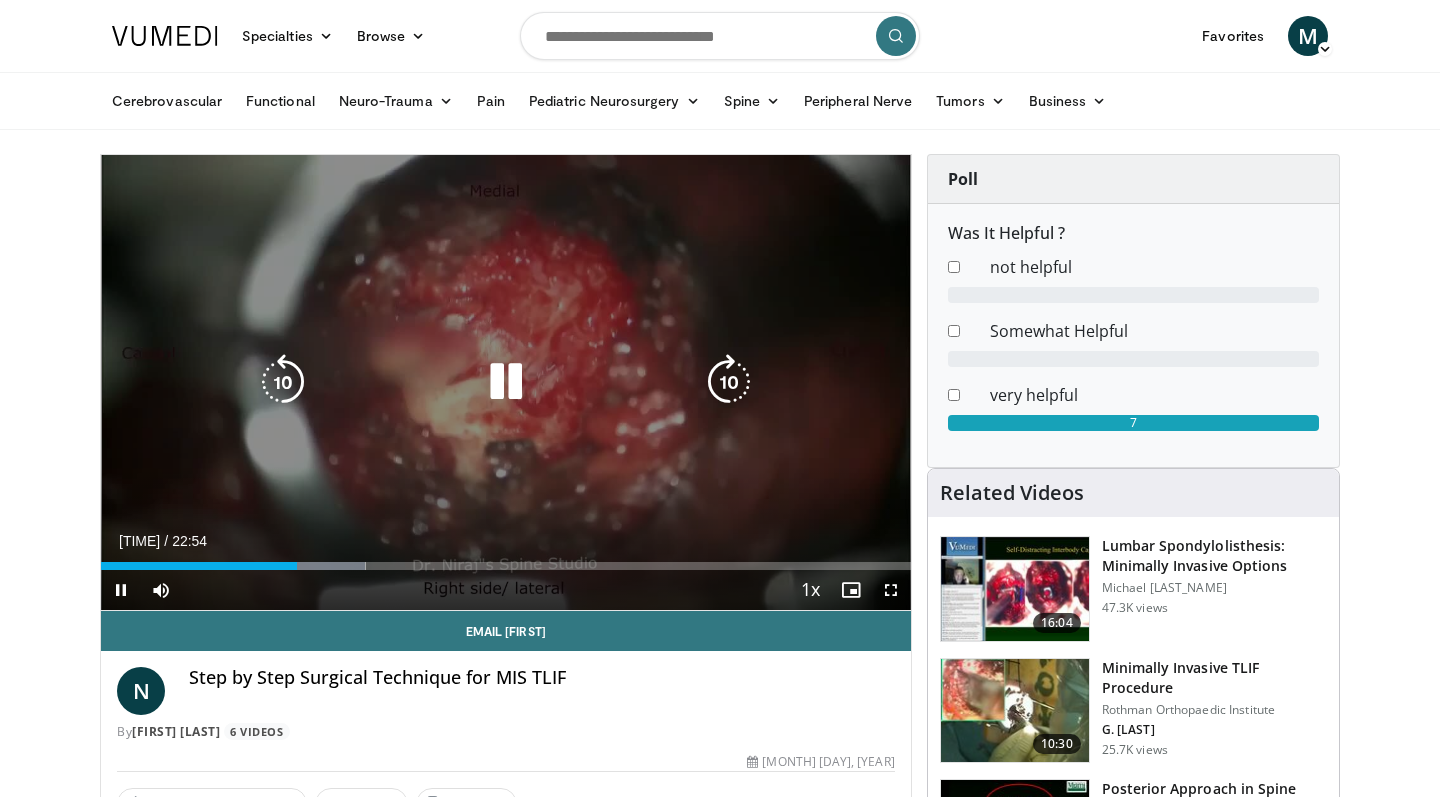 click at bounding box center (506, 382) 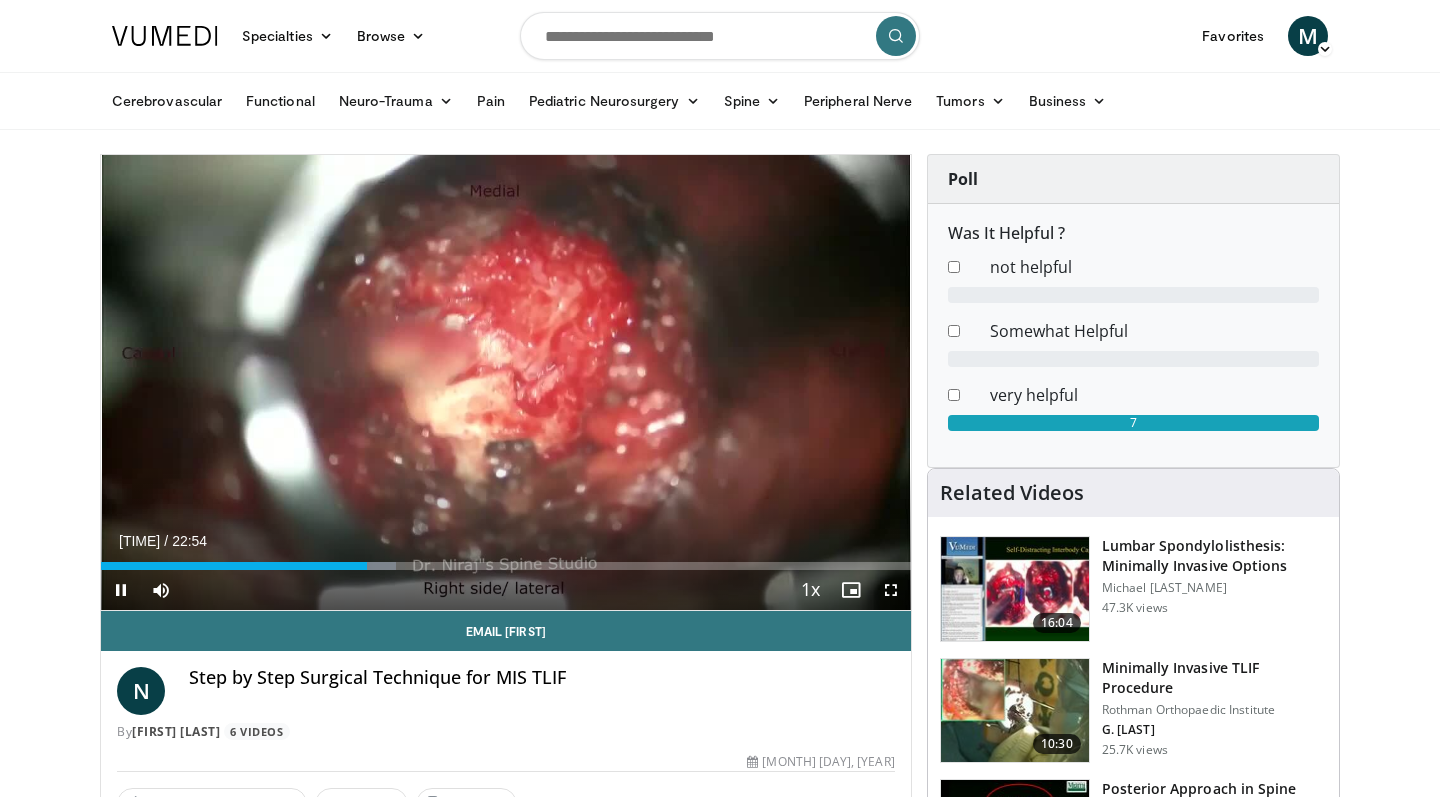 click at bounding box center [891, 590] 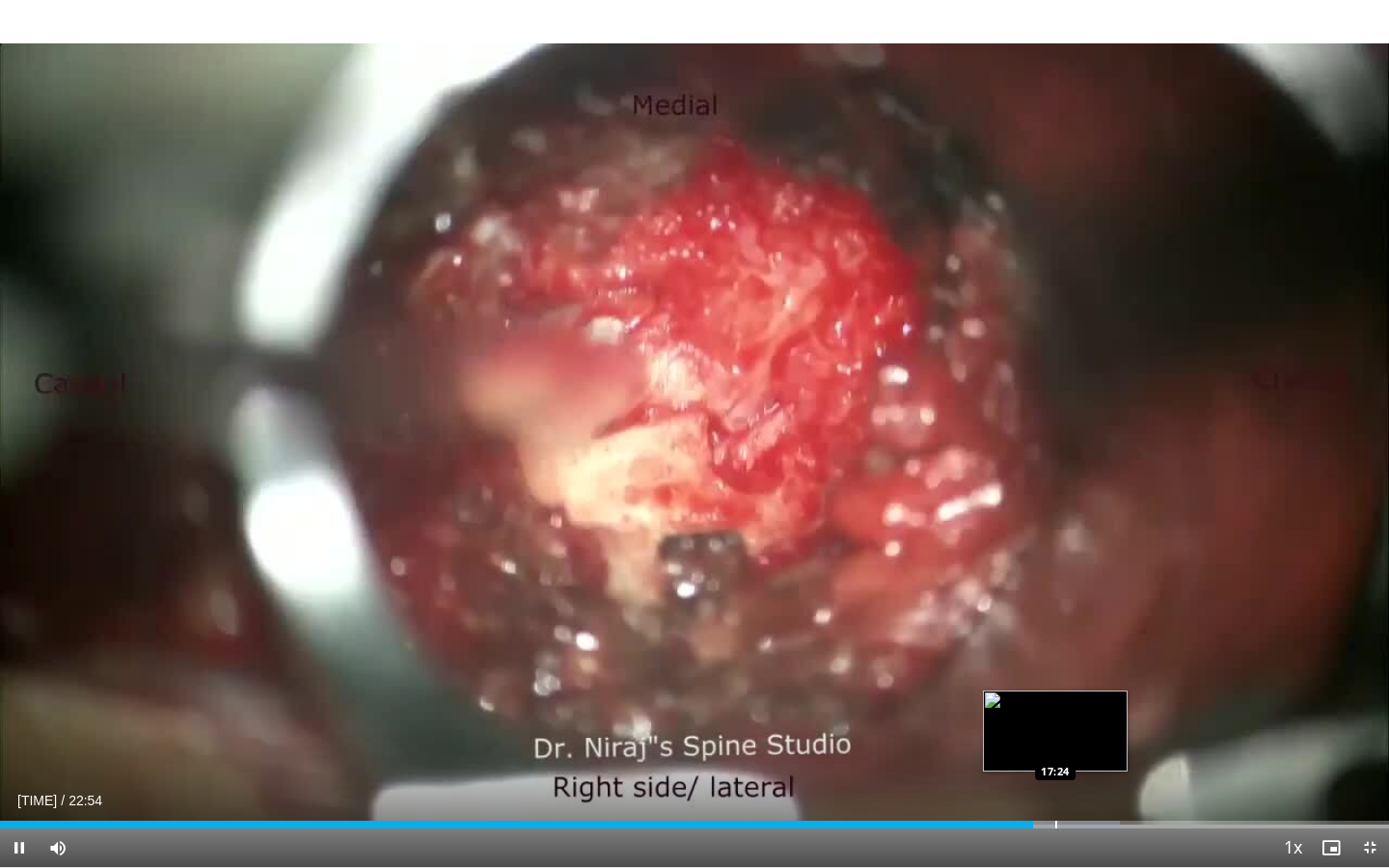 click at bounding box center [1056, 825] 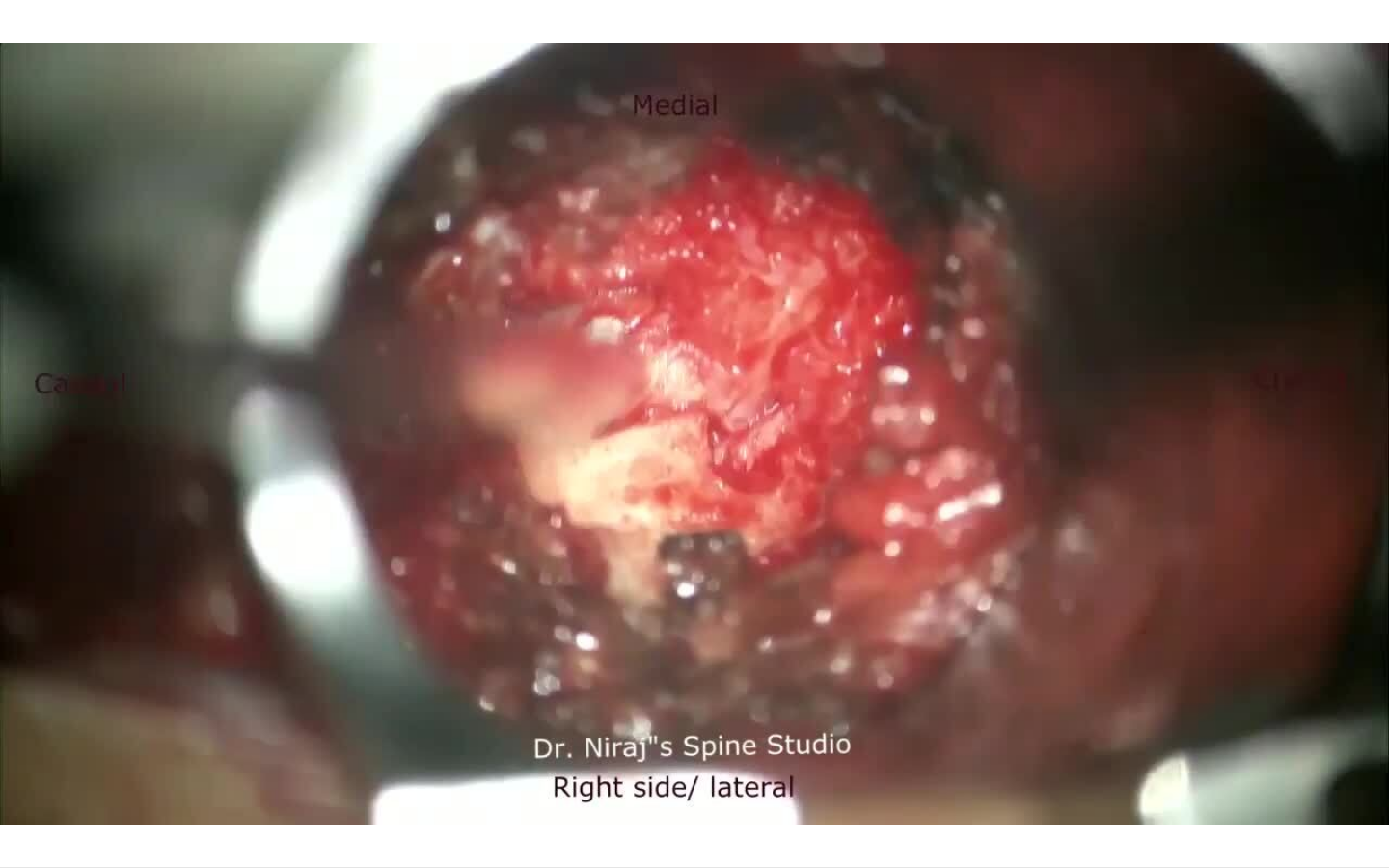 click on "**********" at bounding box center [694, 434] 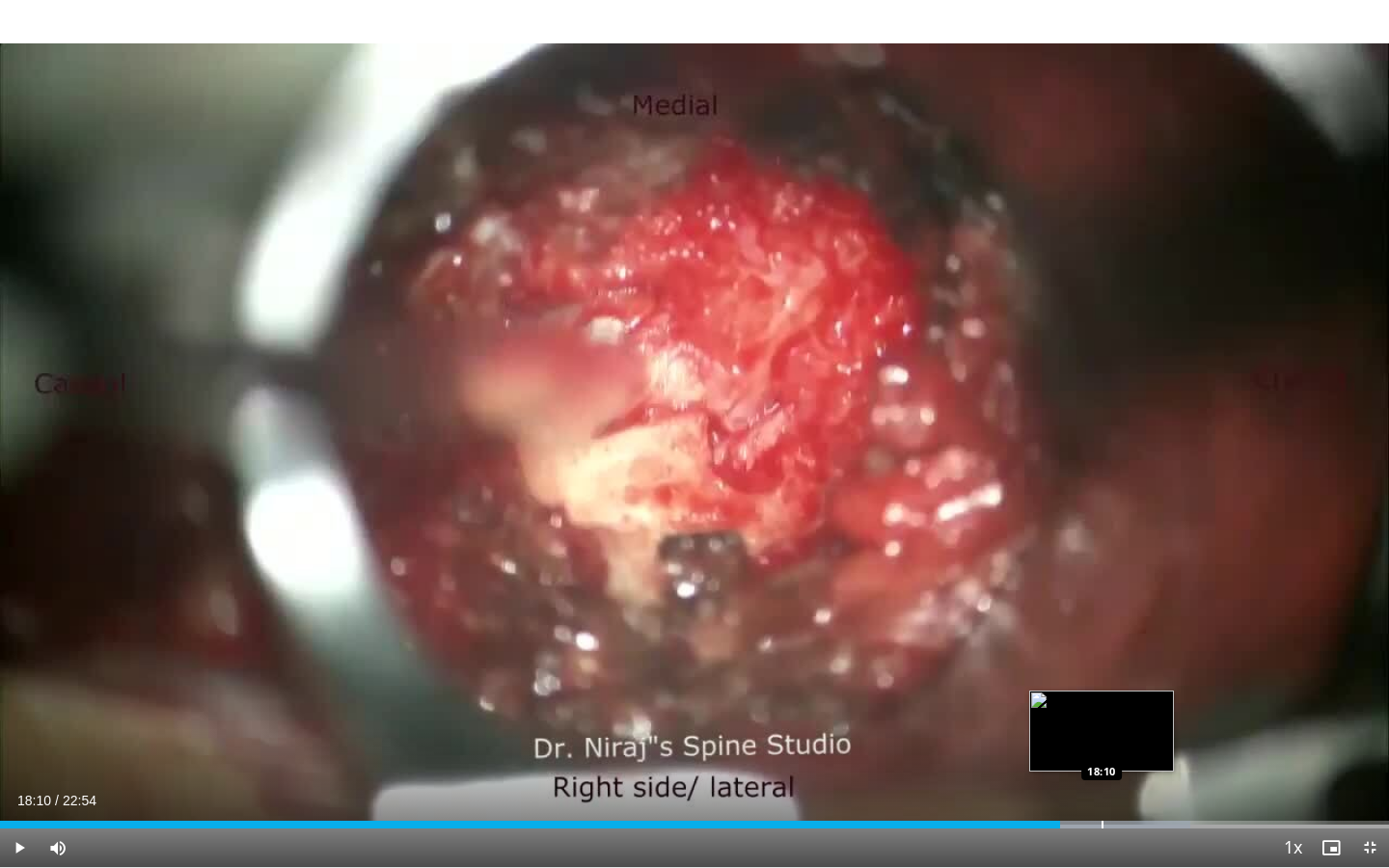 click on "Loaded :  [PERCENTAGE] [TIME] [TIME]" at bounding box center (694, 819) 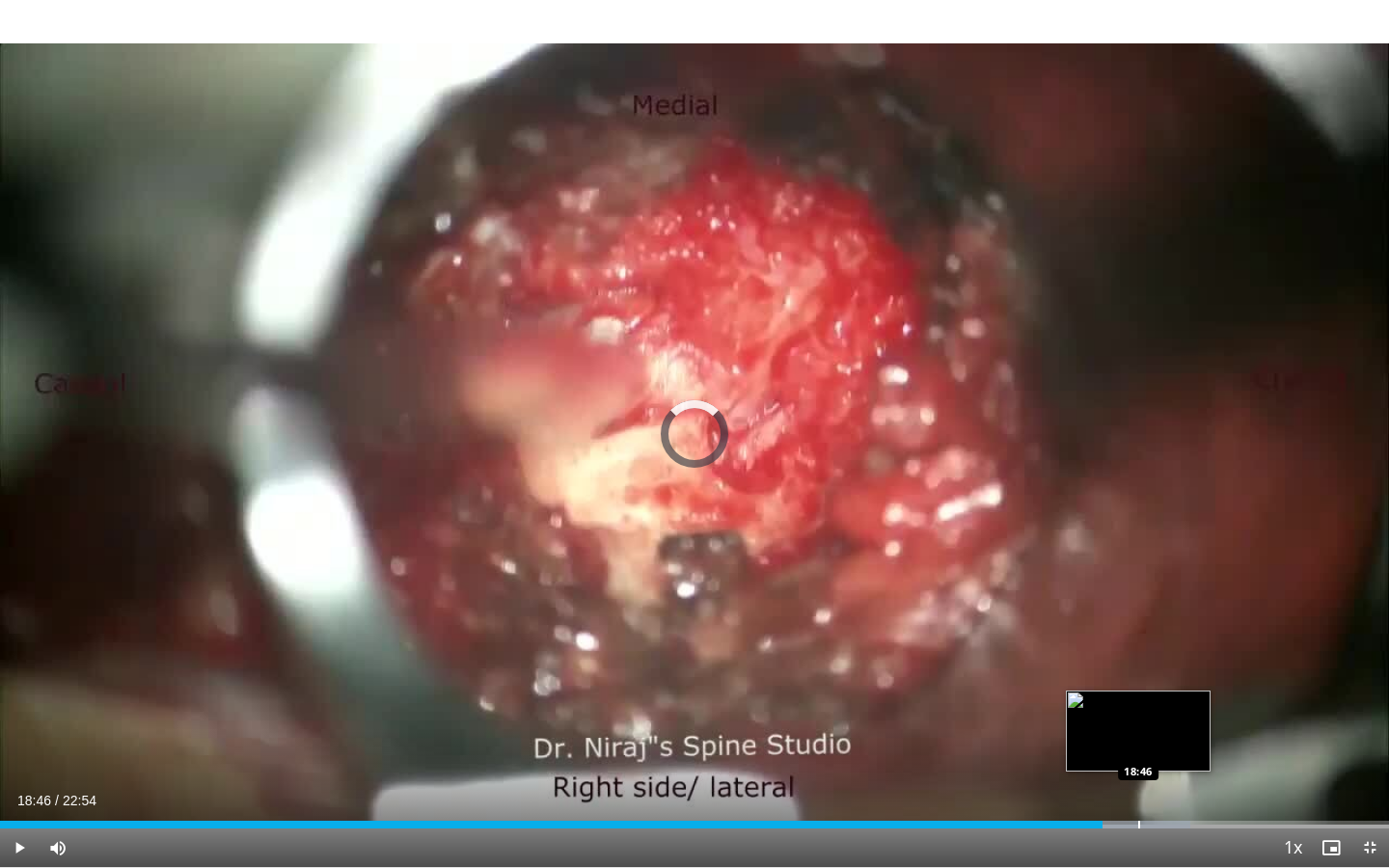 click at bounding box center (1139, 825) 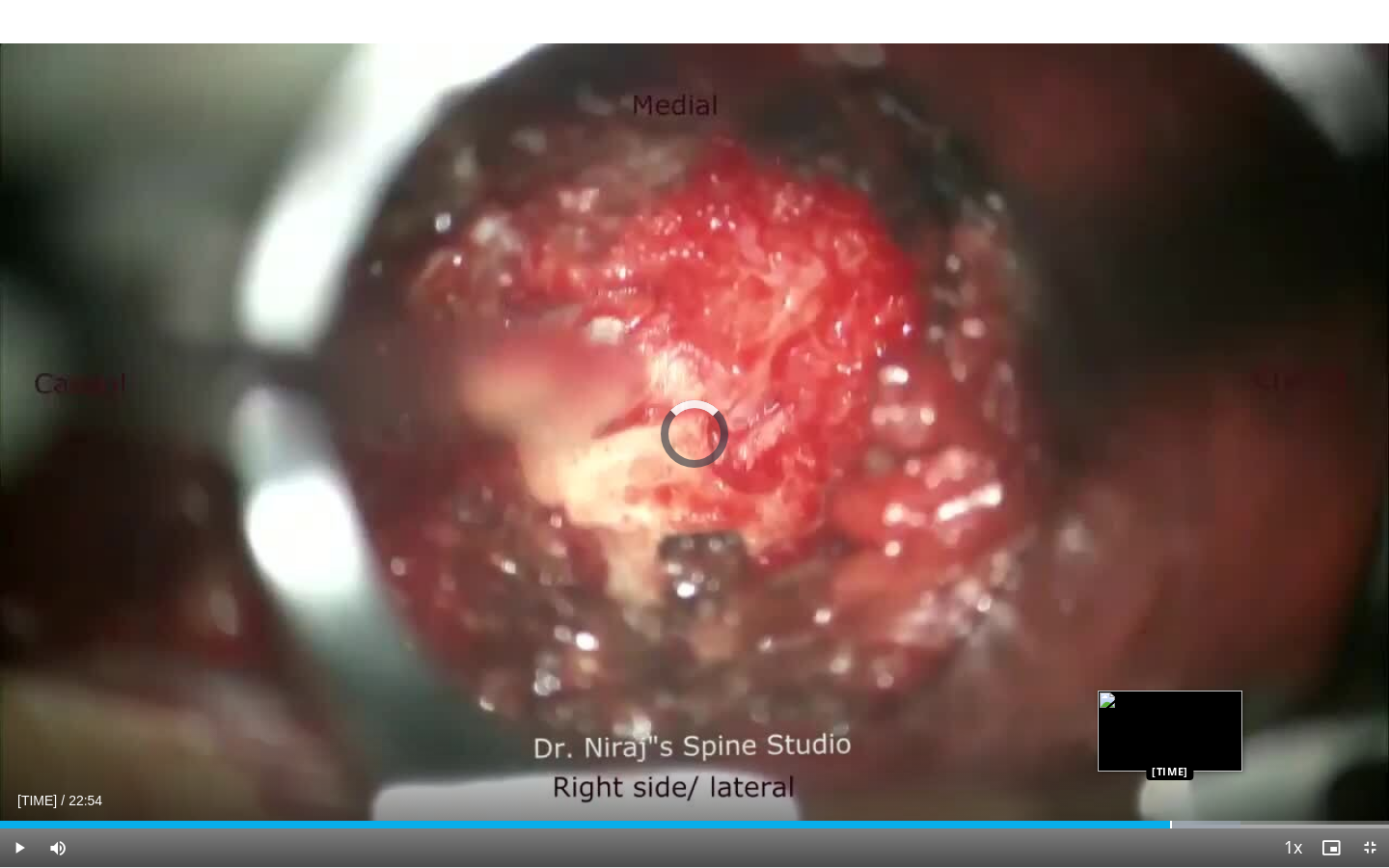 click at bounding box center [1171, 825] 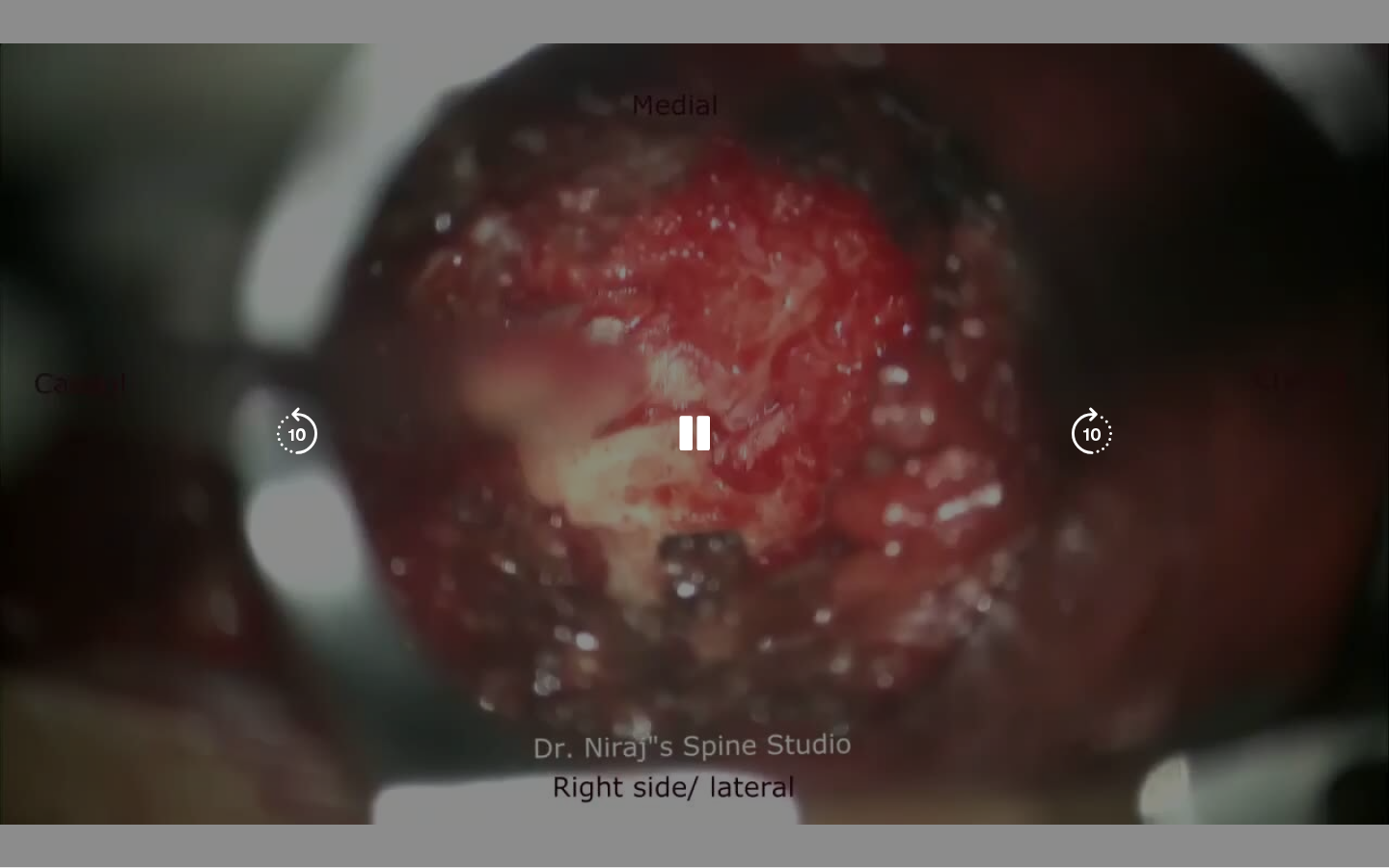 click on "10 seconds
Tap to unmute" at bounding box center [694, 433] 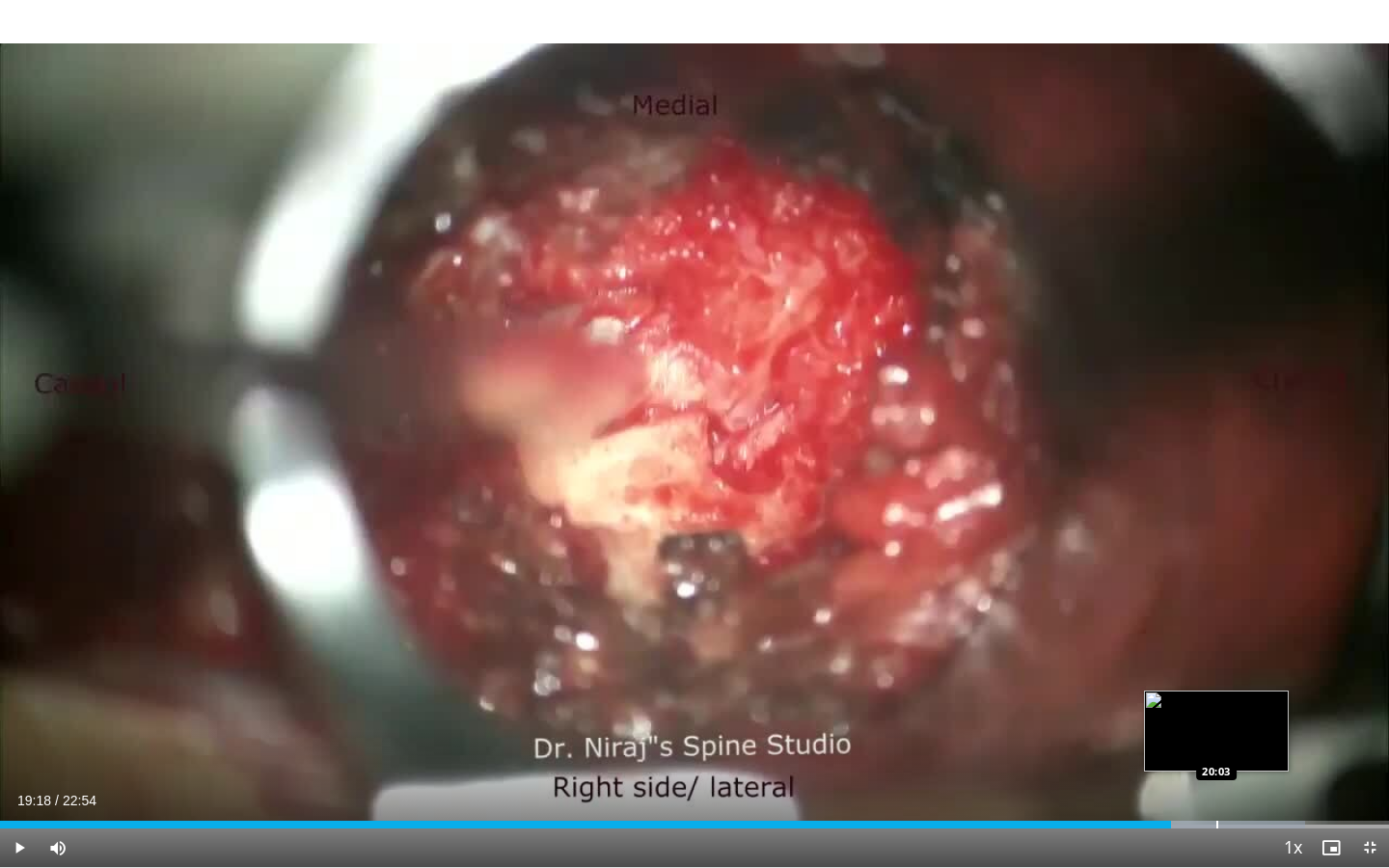 click at bounding box center (1217, 825) 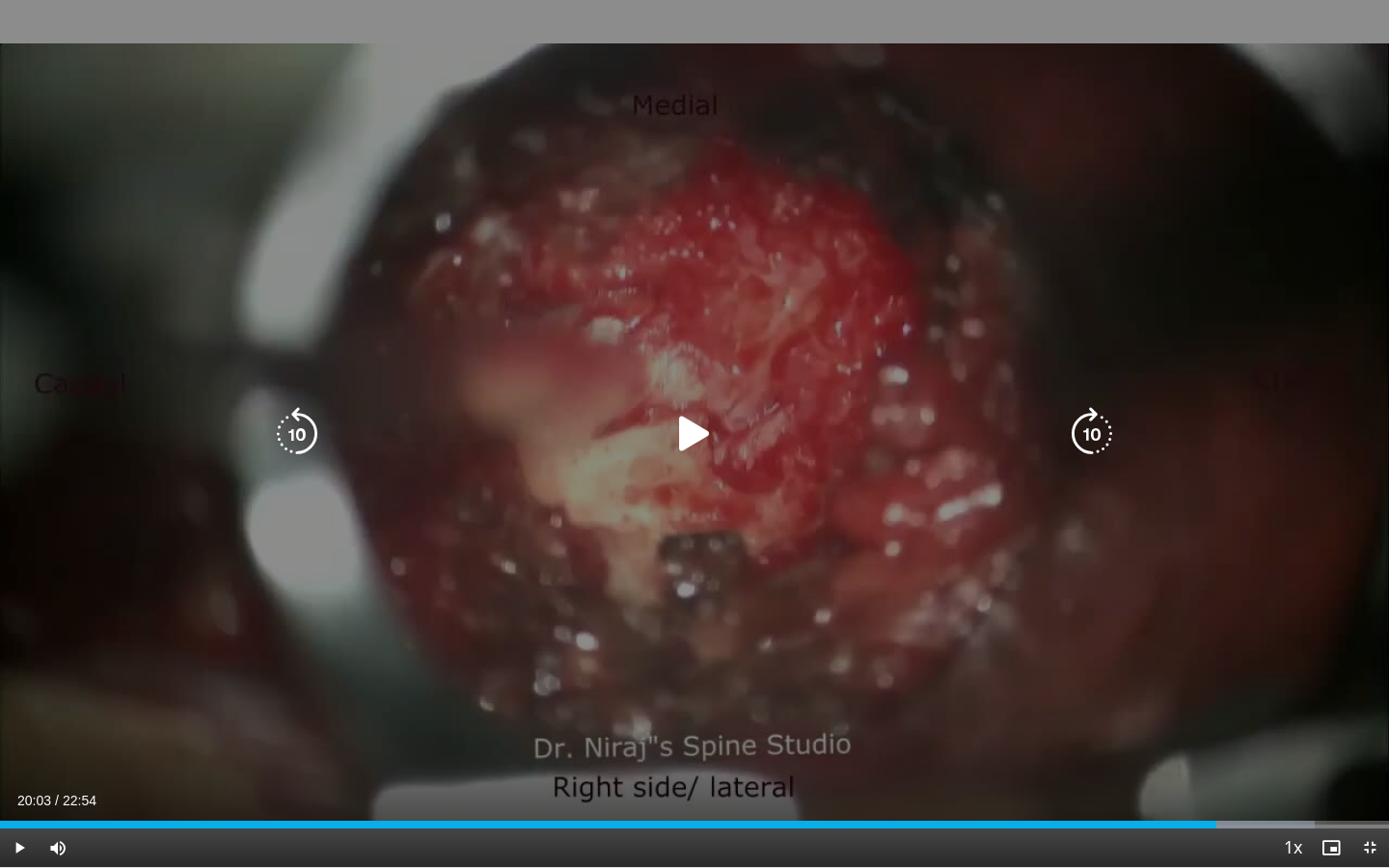 click at bounding box center [694, 434] 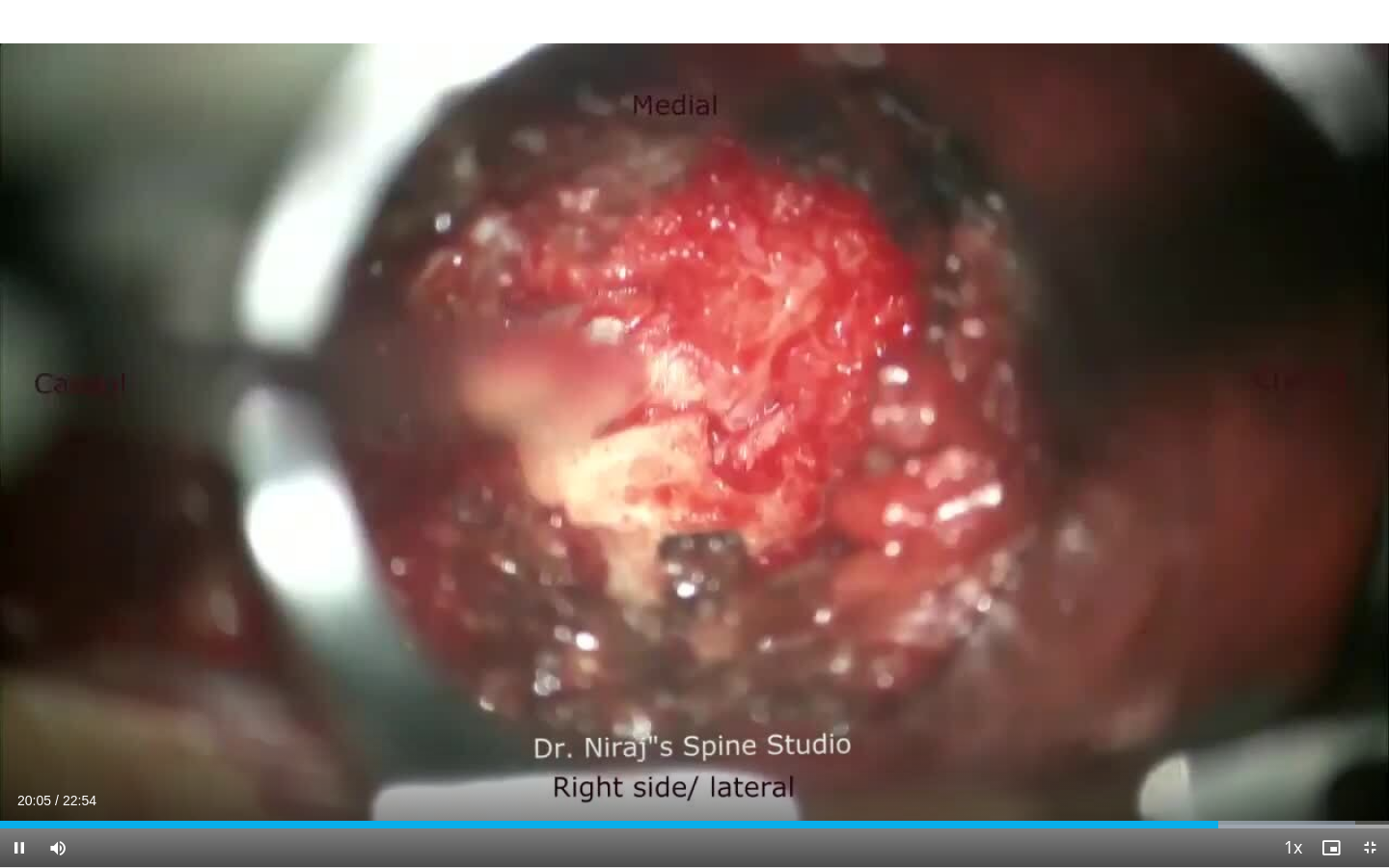 click at bounding box center [1271, 848] 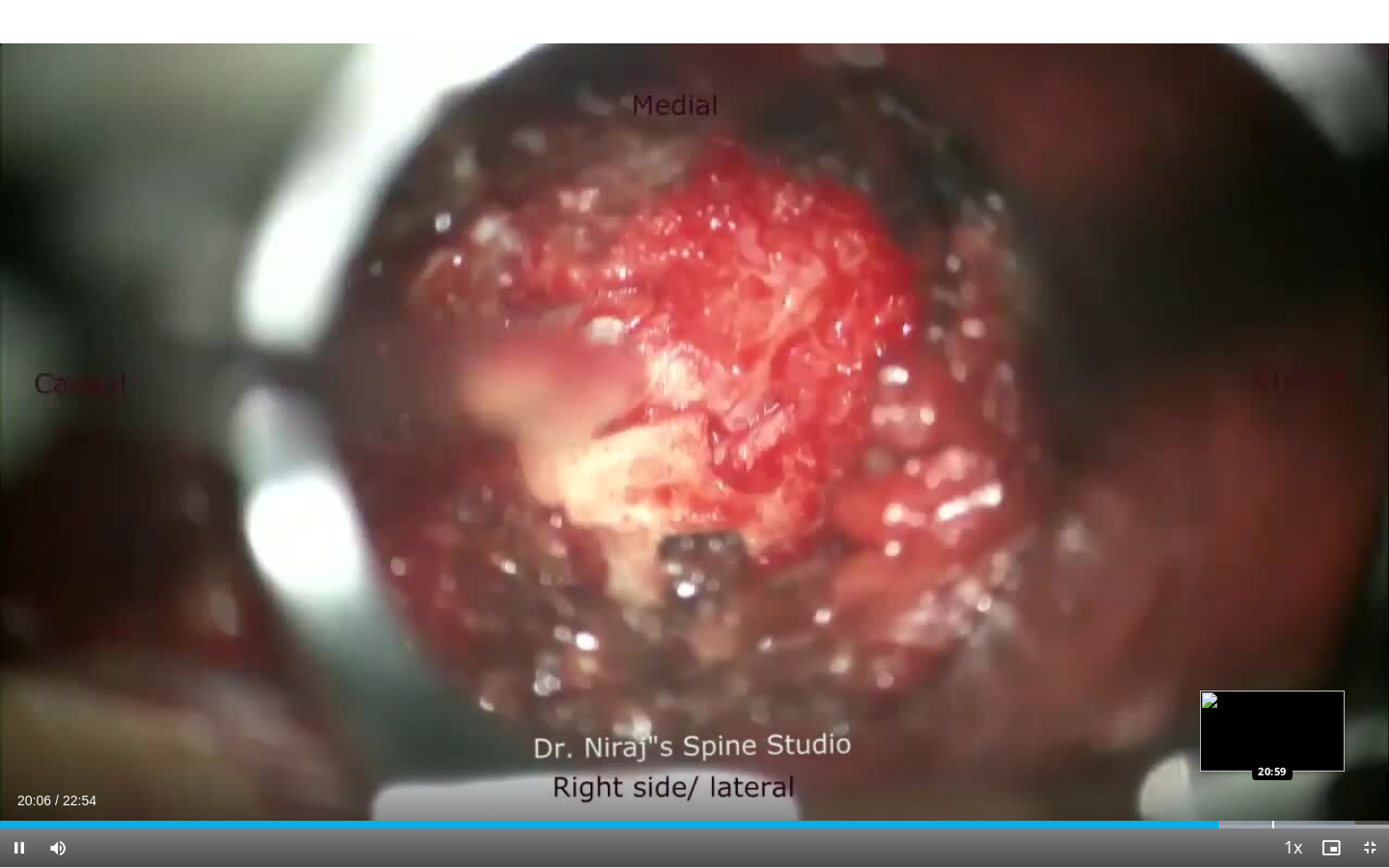 click on "Loaded :  97.58% 20:06 20:59" at bounding box center (694, 819) 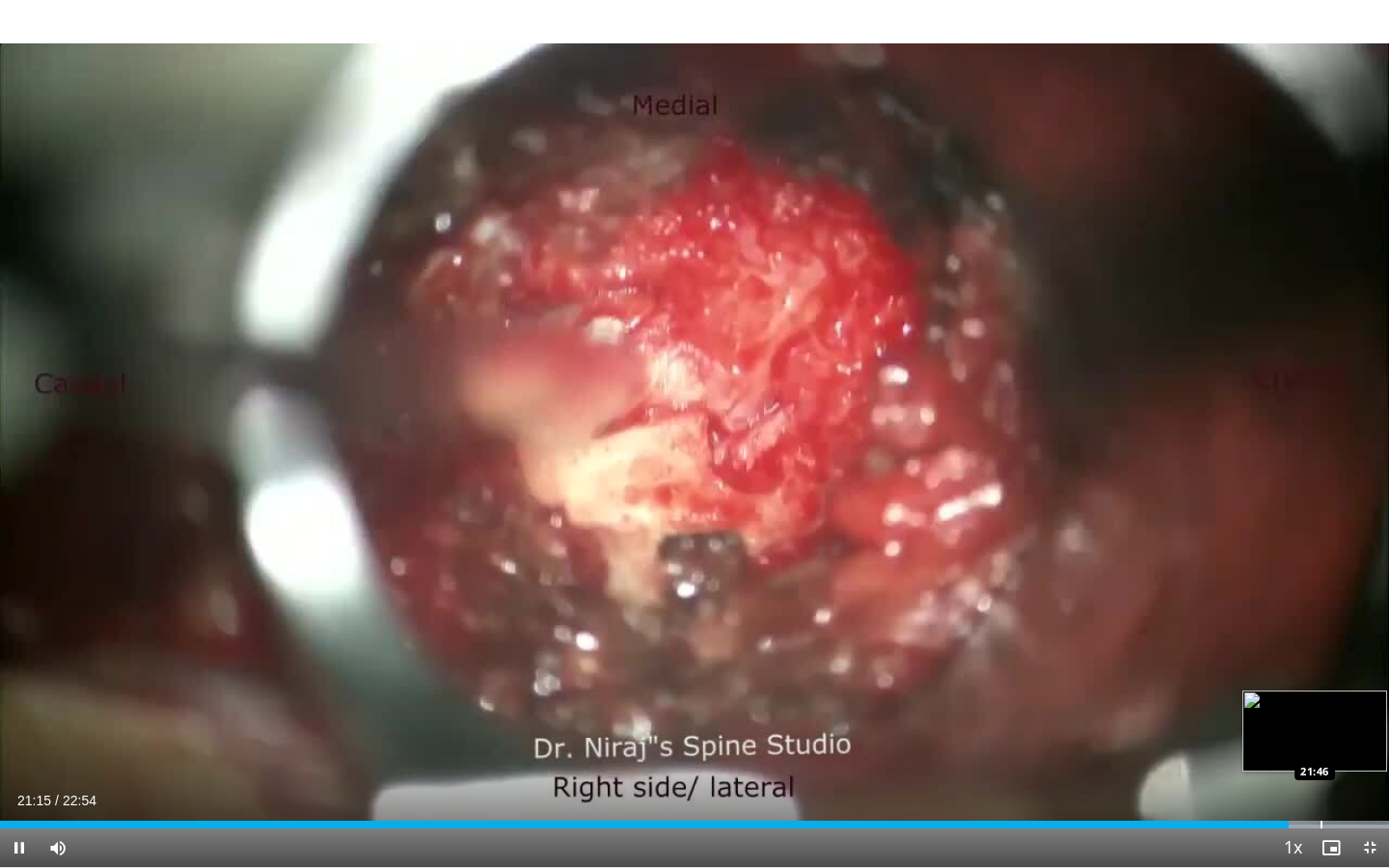 click at bounding box center [1321, 825] 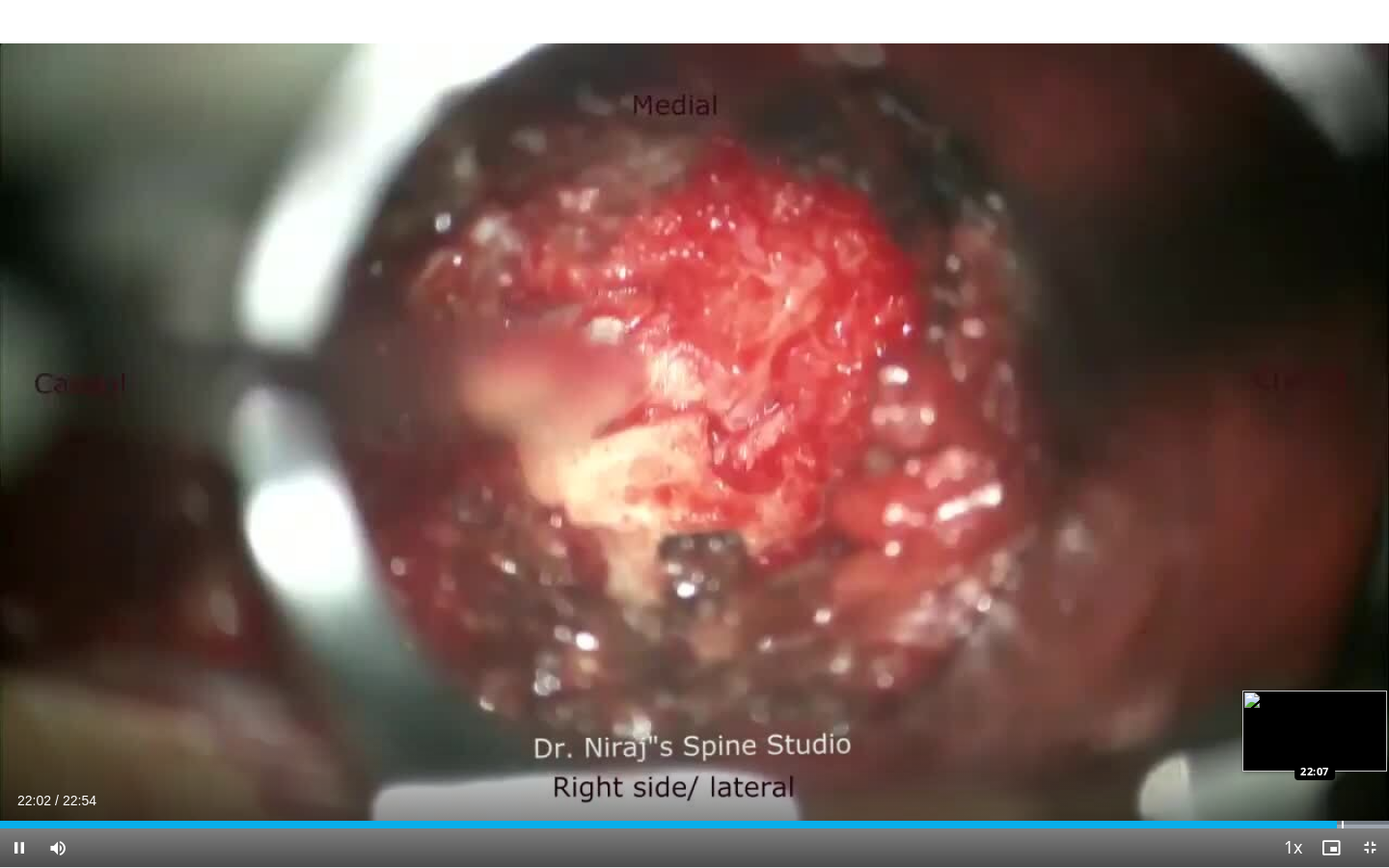 click at bounding box center (1343, 825) 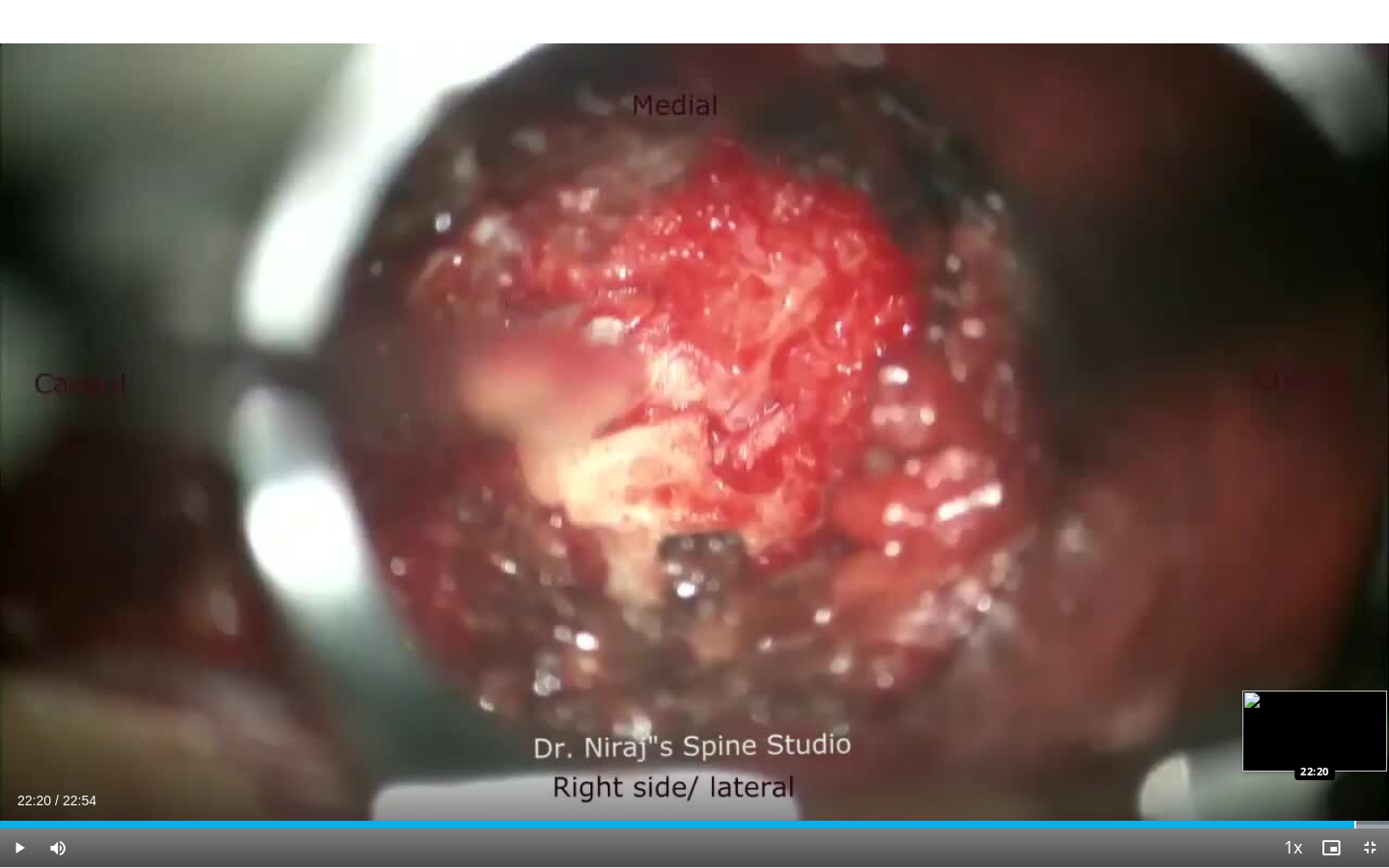 click at bounding box center [1355, 825] 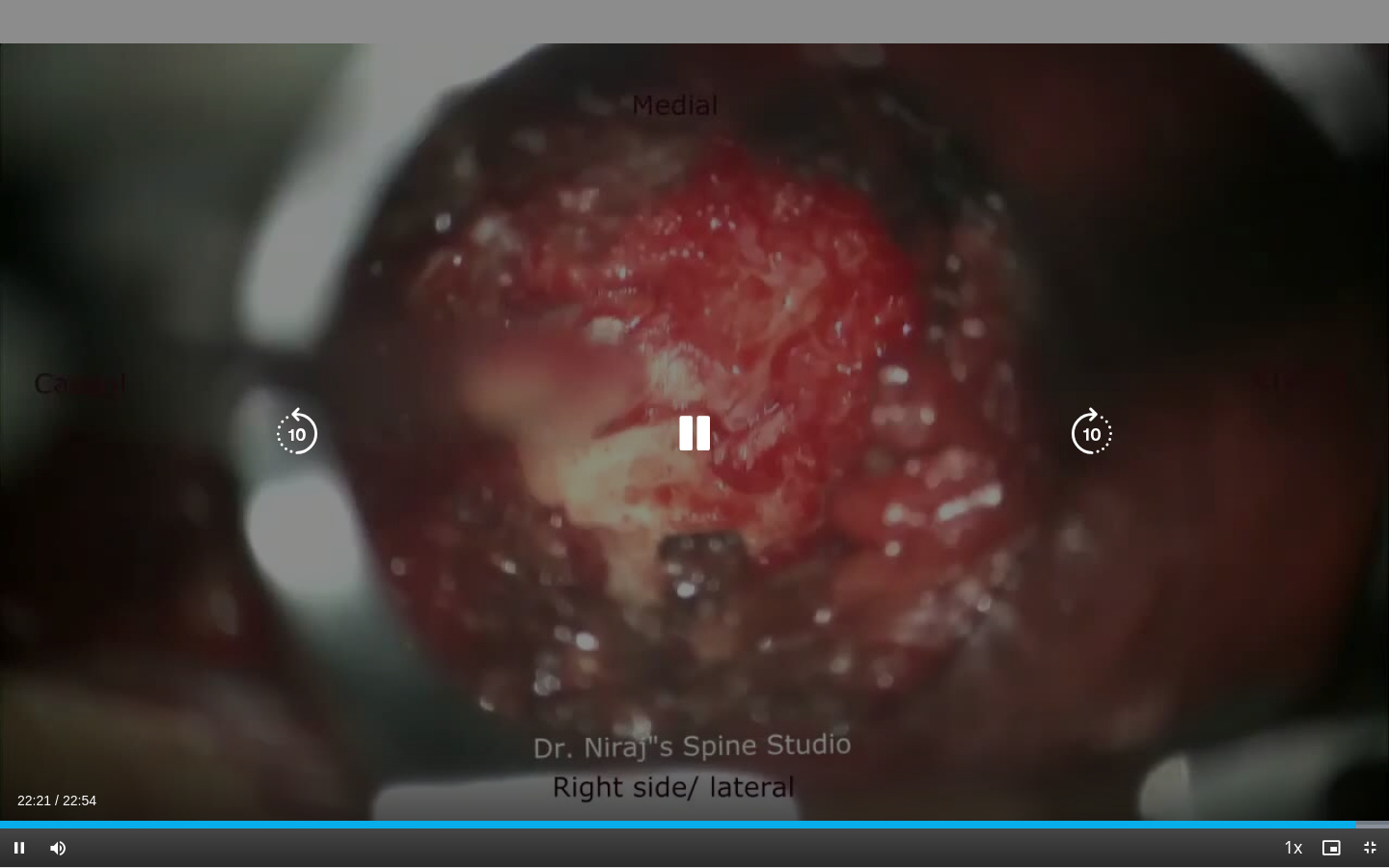 click at bounding box center [694, 434] 